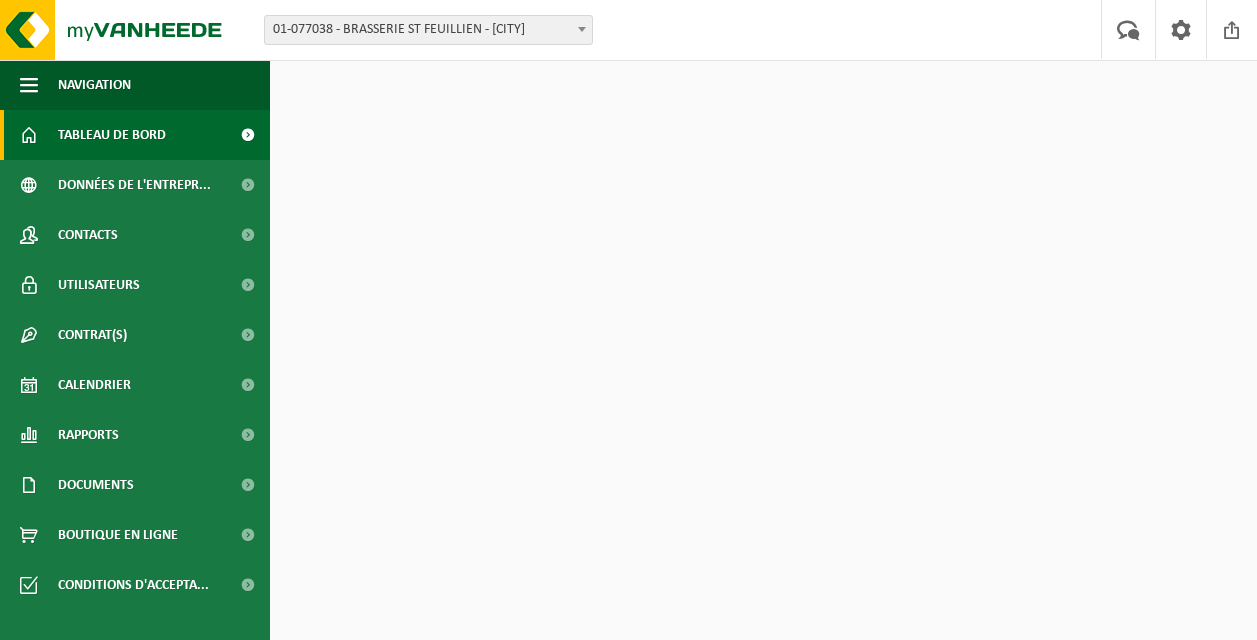scroll, scrollTop: 0, scrollLeft: 0, axis: both 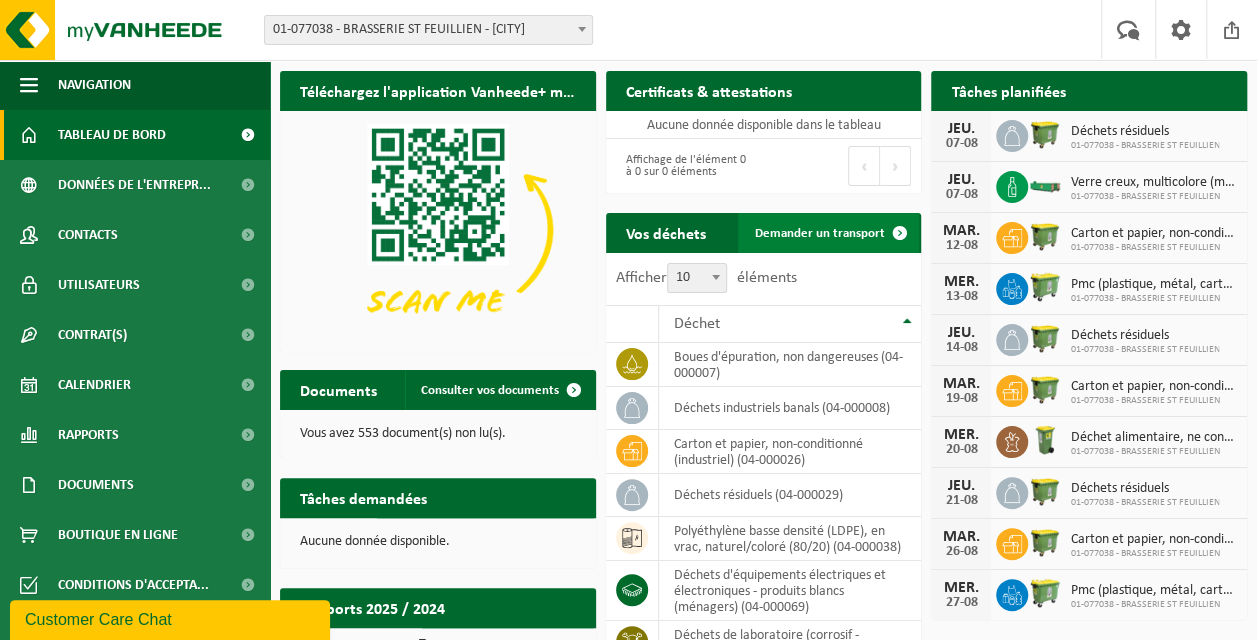 click at bounding box center (899, 233) 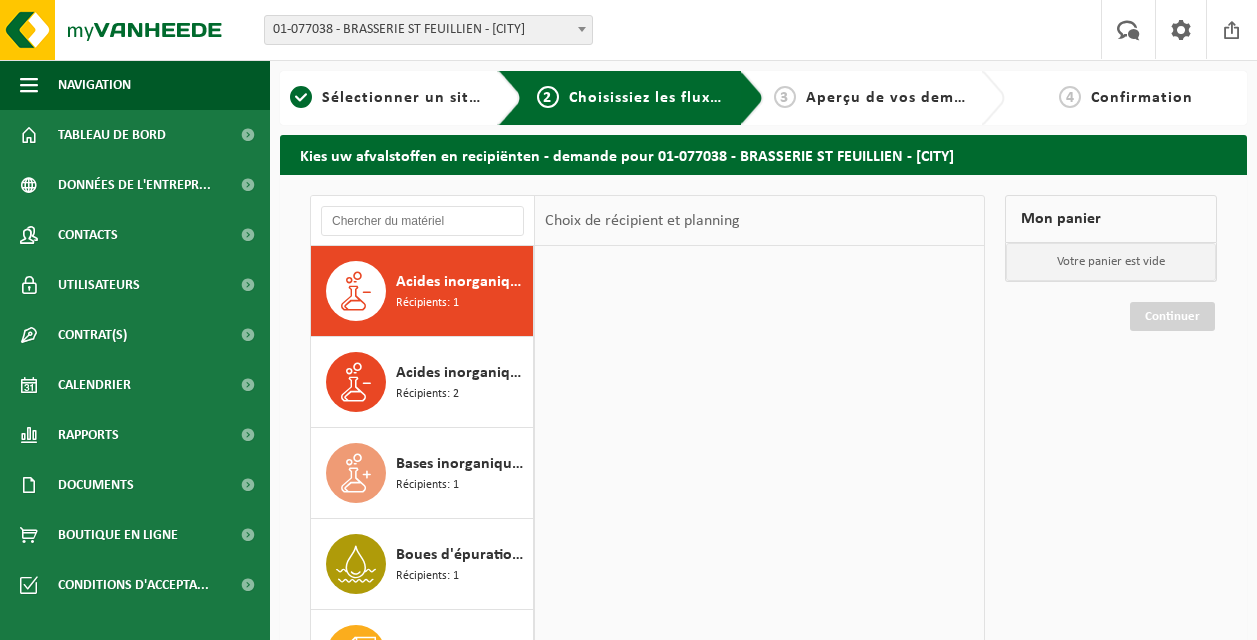 scroll, scrollTop: 0, scrollLeft: 0, axis: both 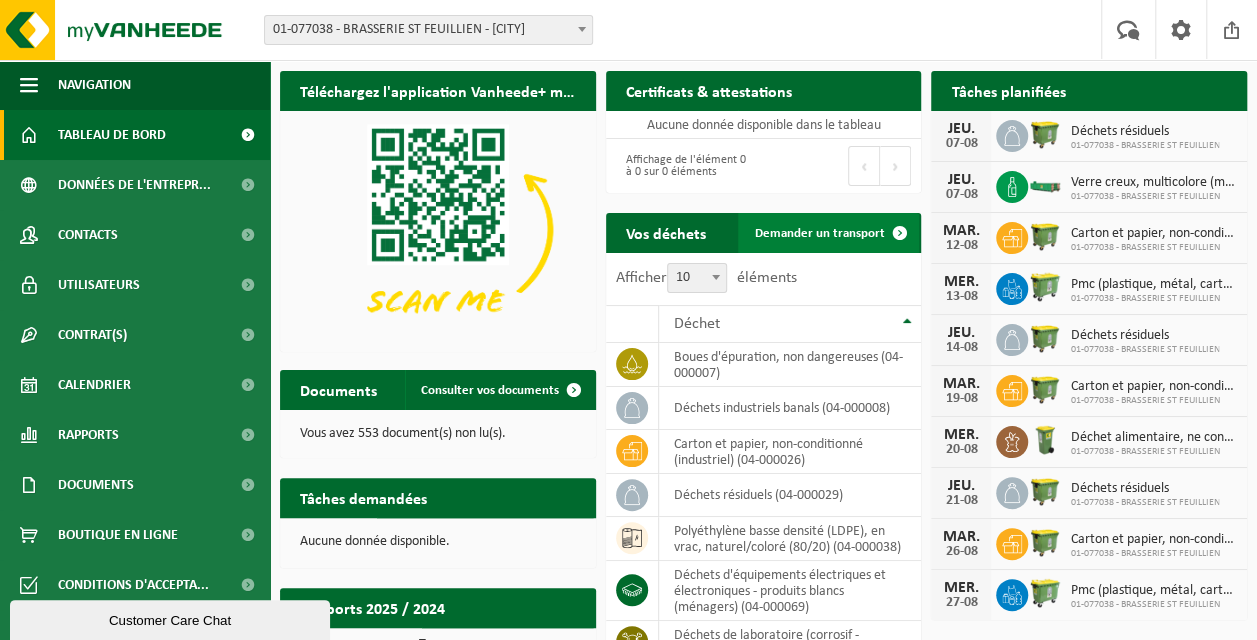 click at bounding box center [899, 233] 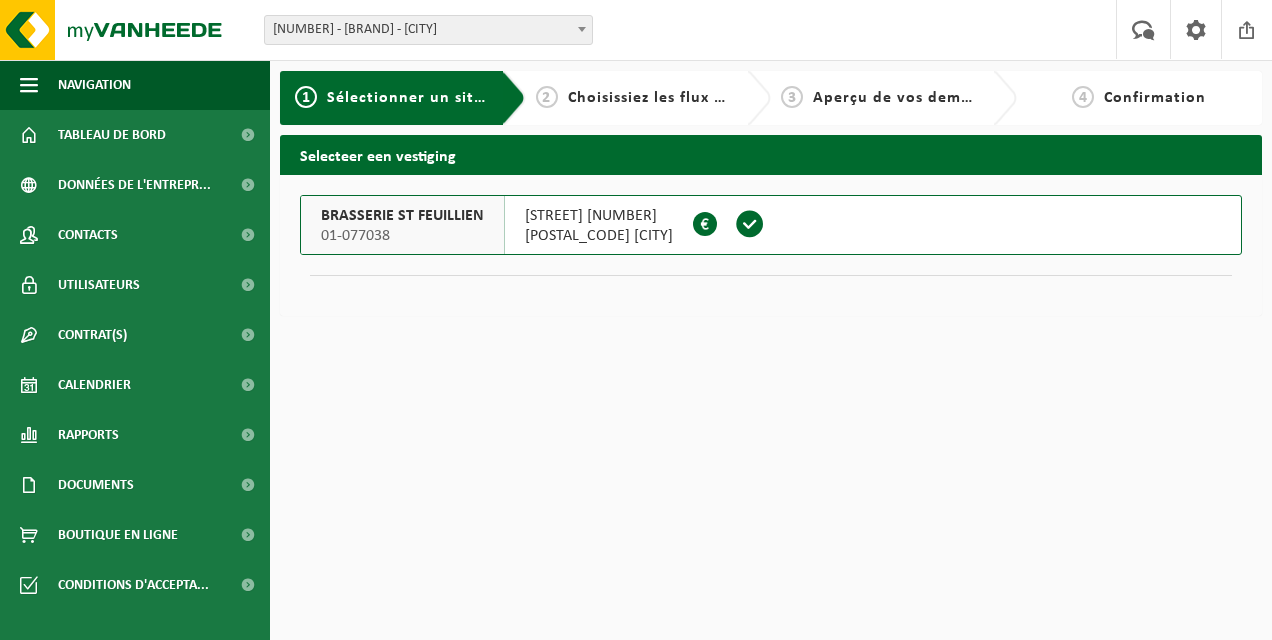 scroll, scrollTop: 0, scrollLeft: 0, axis: both 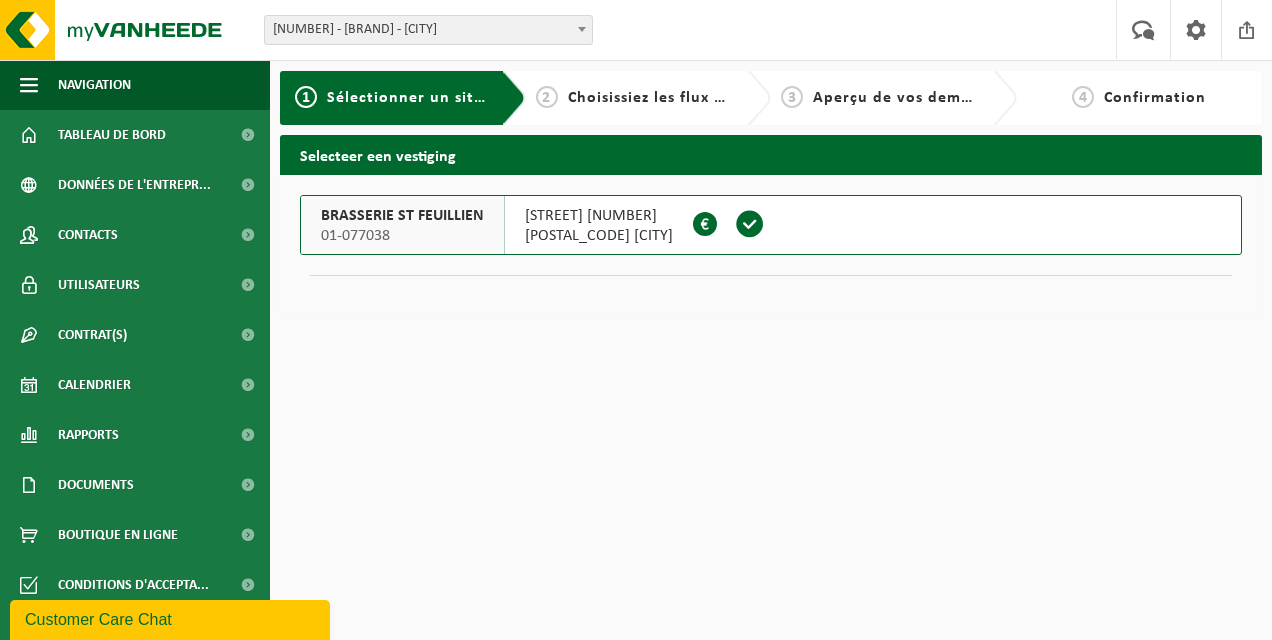 click on "Choisissiez les flux de déchets et récipients" at bounding box center [734, 98] 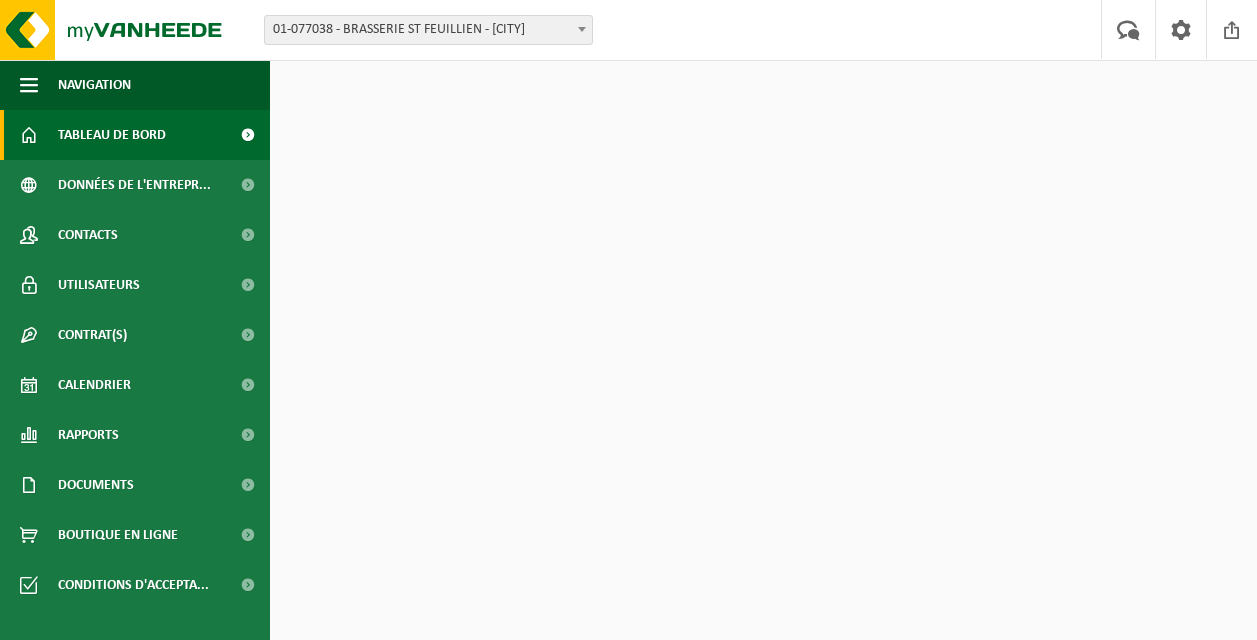 scroll, scrollTop: 0, scrollLeft: 0, axis: both 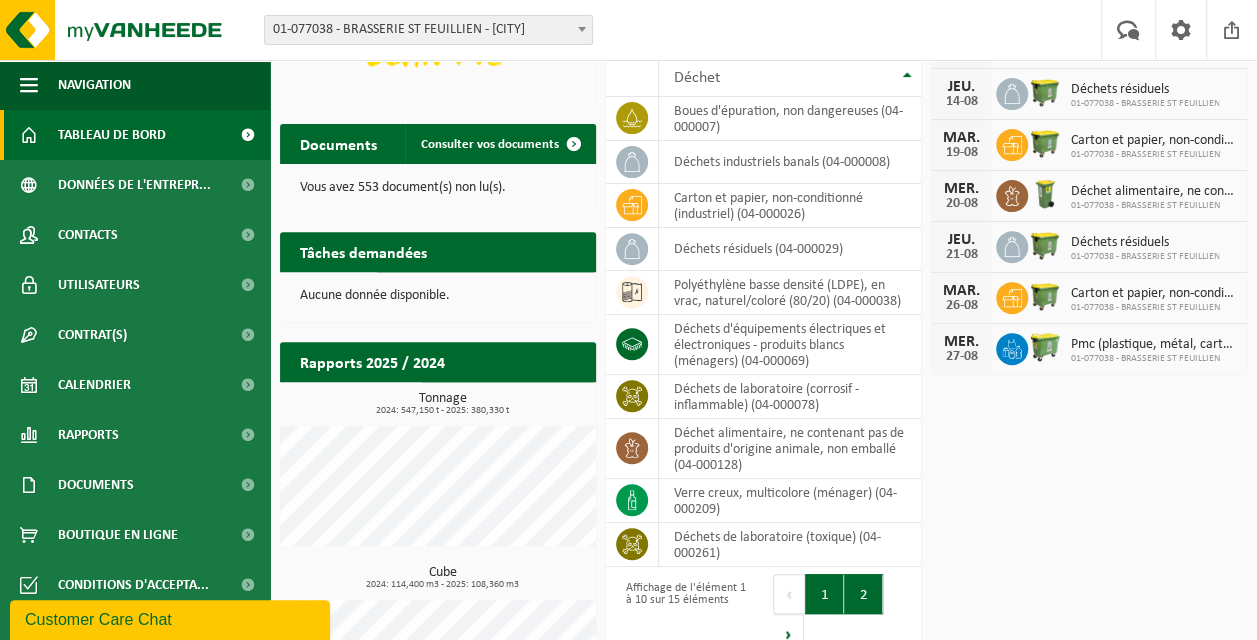 click on "2" at bounding box center (863, 594) 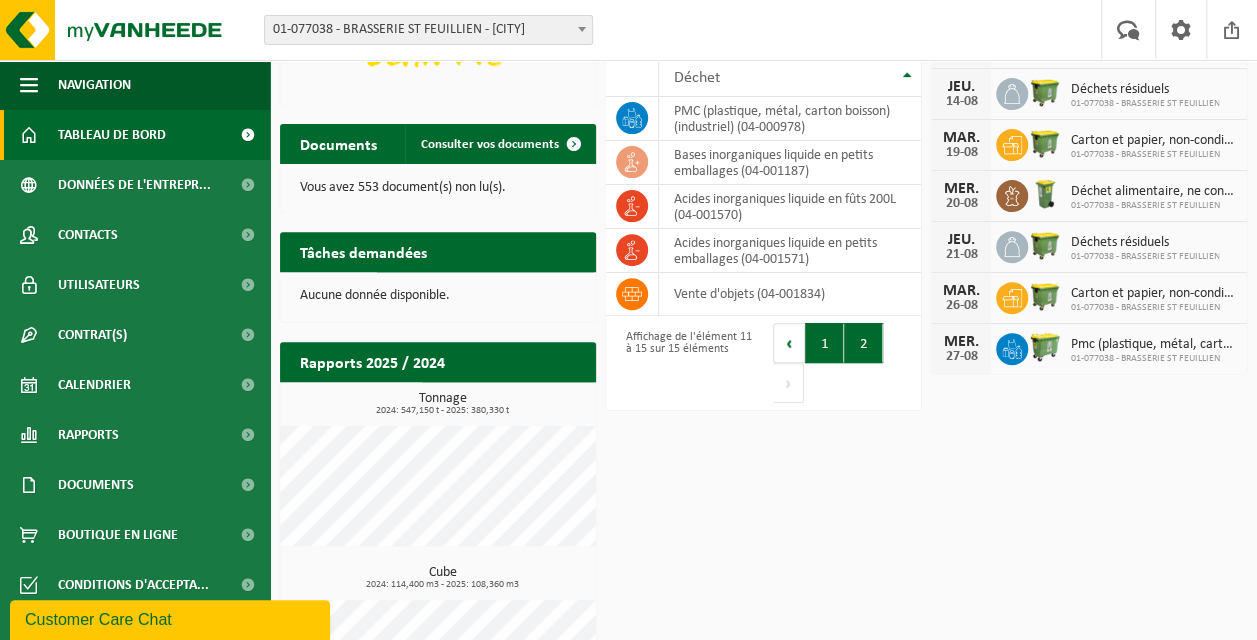 click on "1" at bounding box center (824, 343) 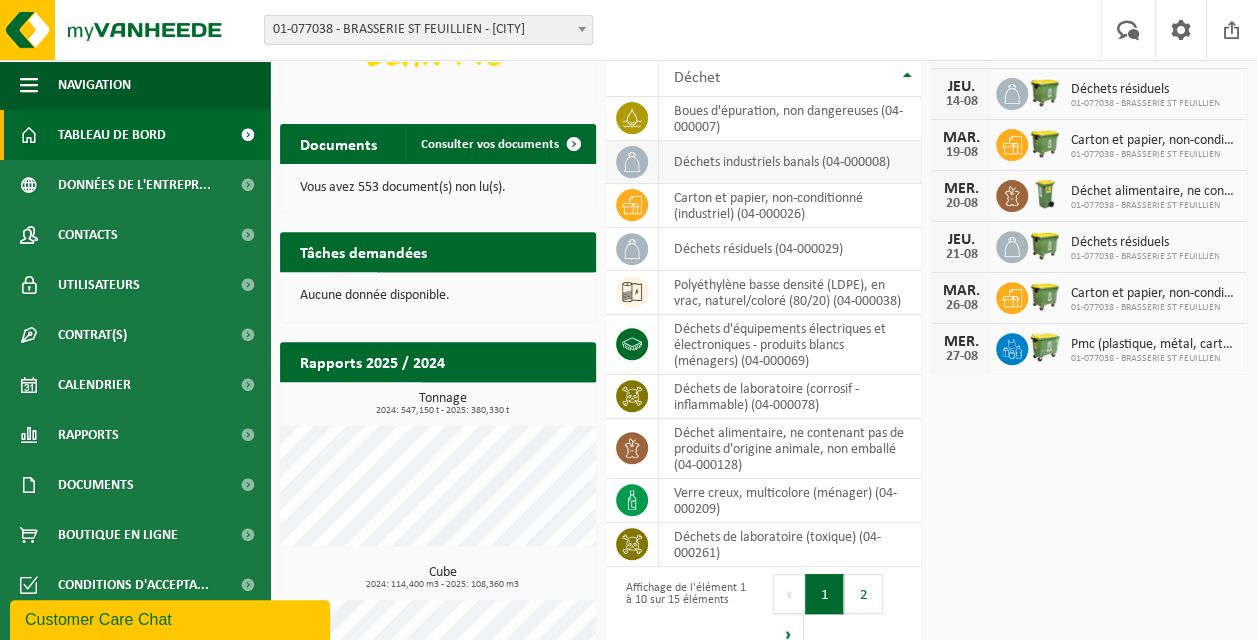 click on "déchets industriels banals (04-000008)" at bounding box center [790, 162] 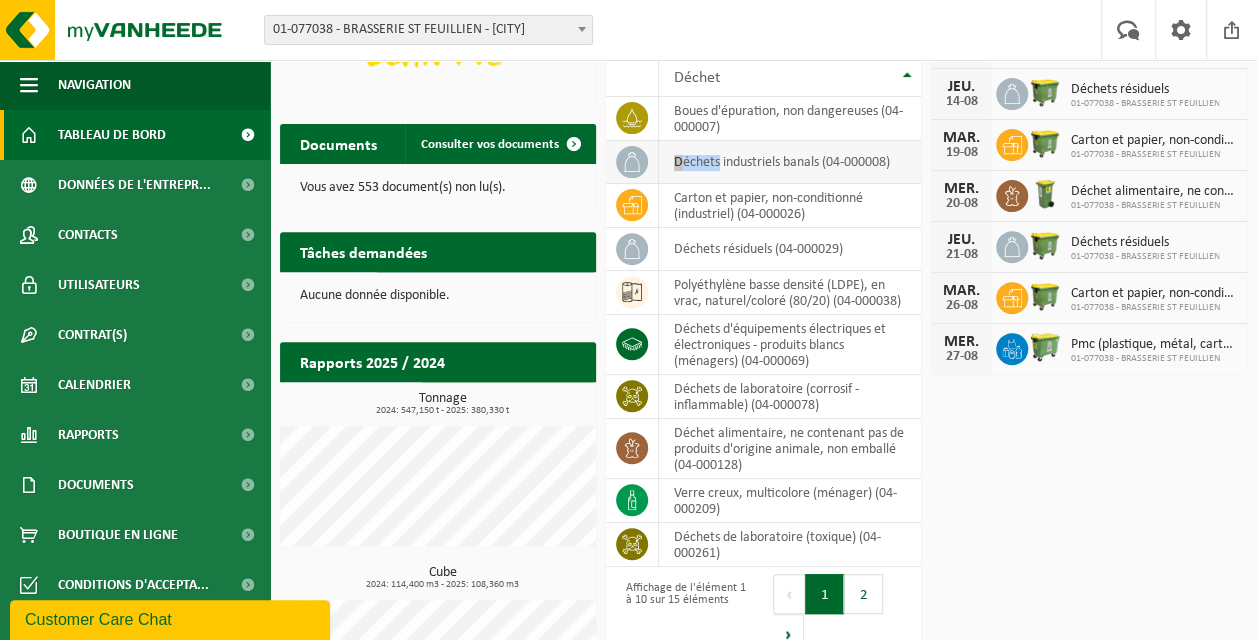 click on "déchets industriels banals (04-000008)" at bounding box center (790, 162) 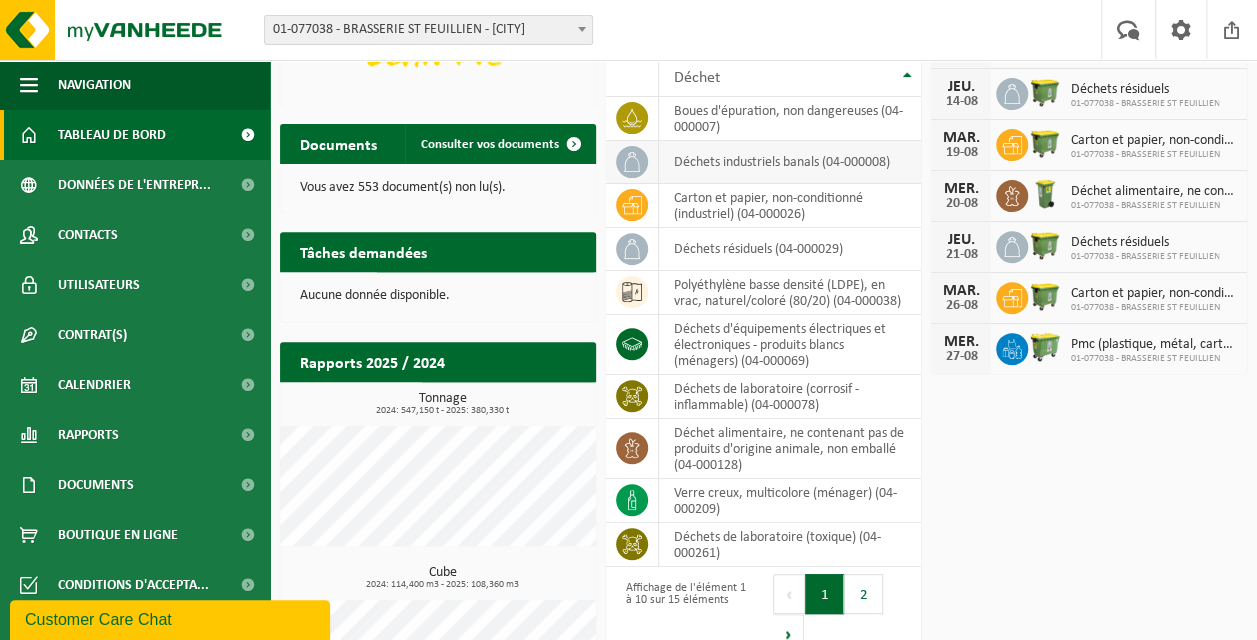 click 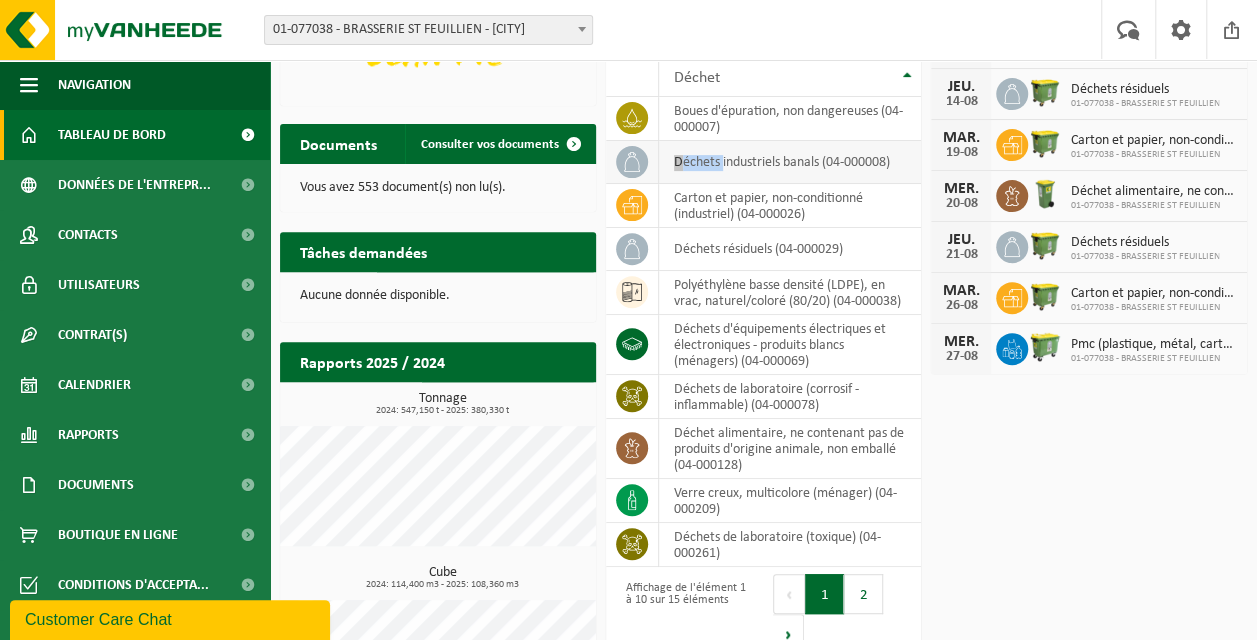 click 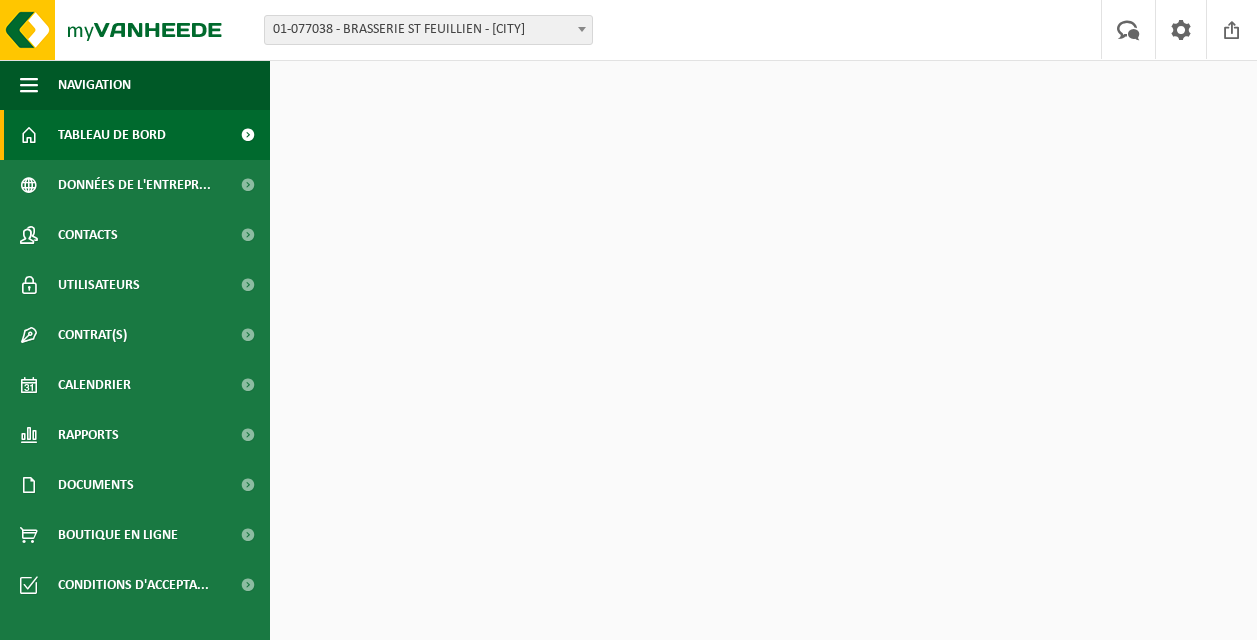 scroll, scrollTop: 0, scrollLeft: 0, axis: both 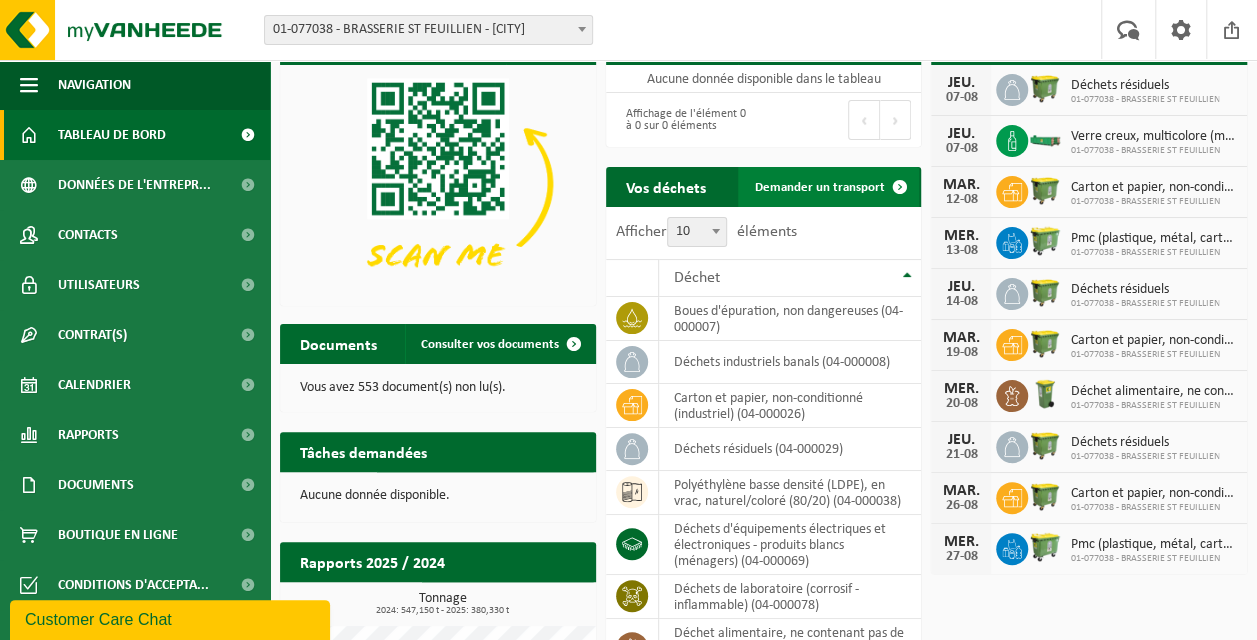 click at bounding box center [899, 187] 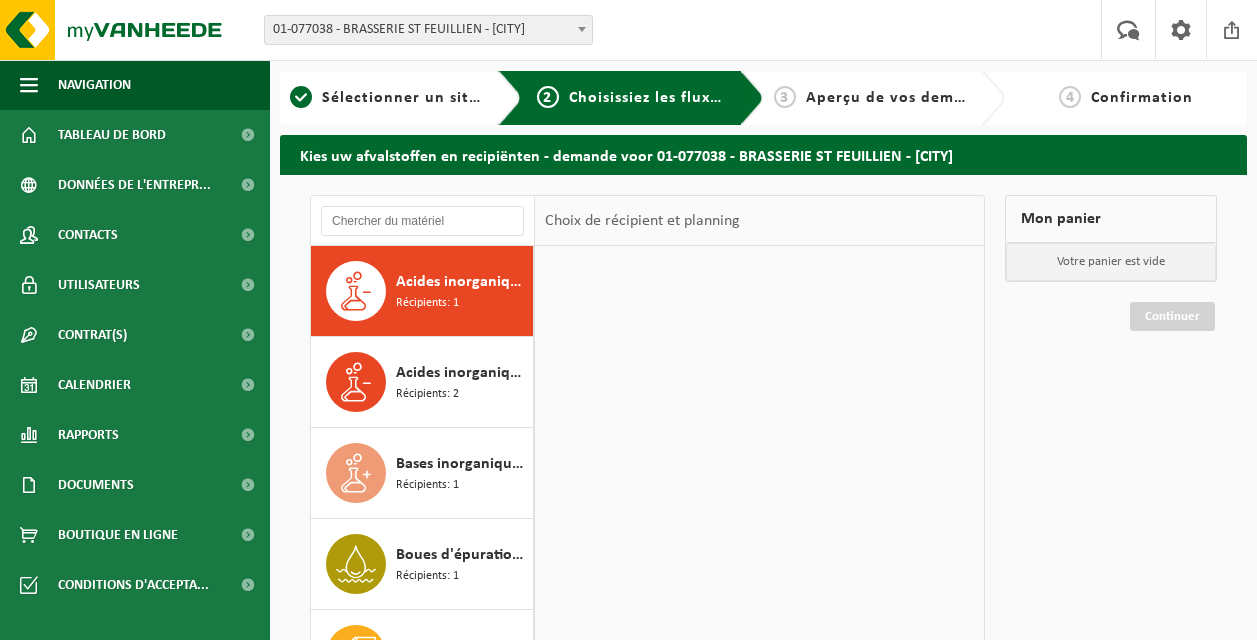 scroll, scrollTop: 0, scrollLeft: 0, axis: both 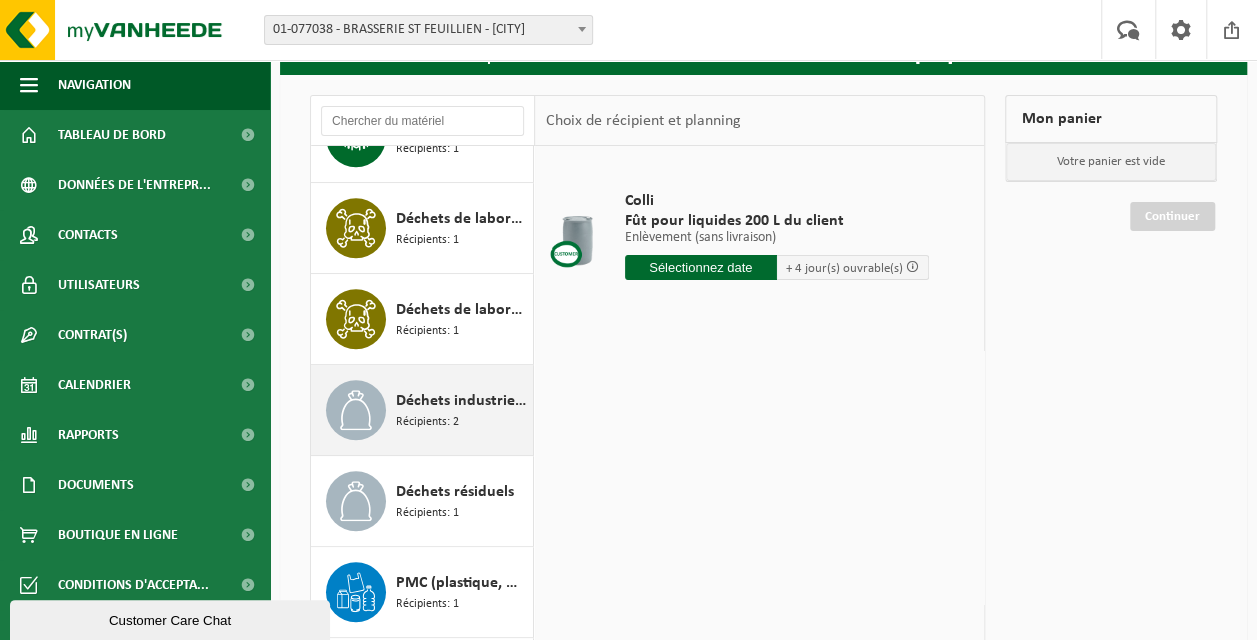 click on "Déchets industriels banals" at bounding box center [462, 401] 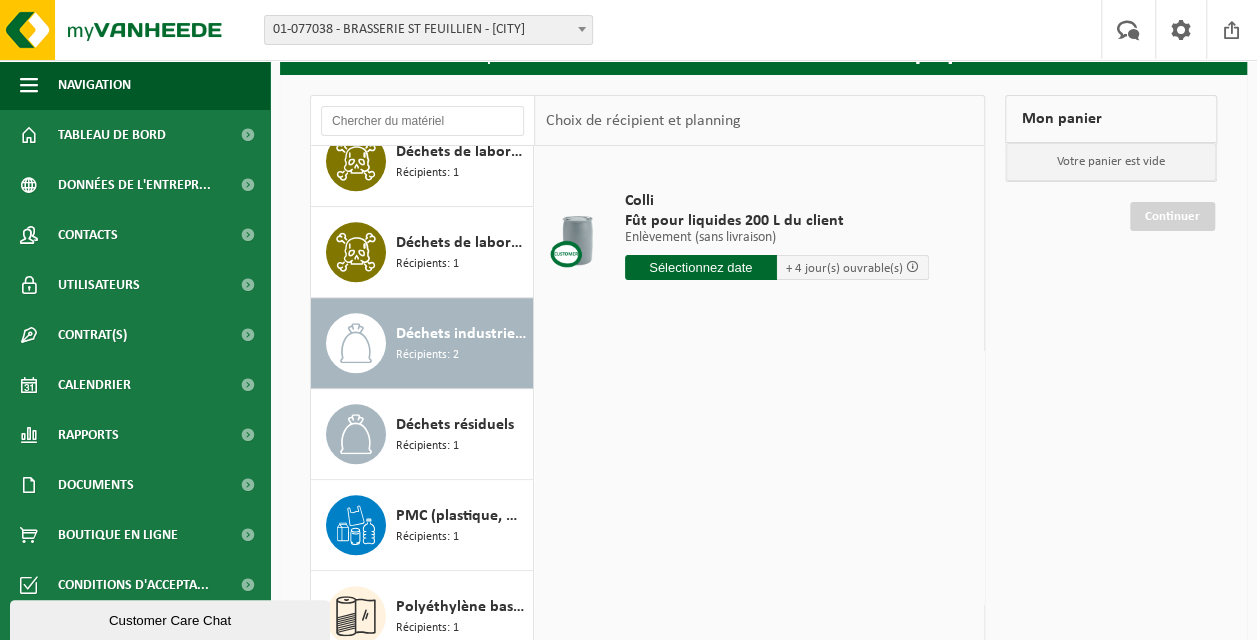 scroll, scrollTop: 667, scrollLeft: 0, axis: vertical 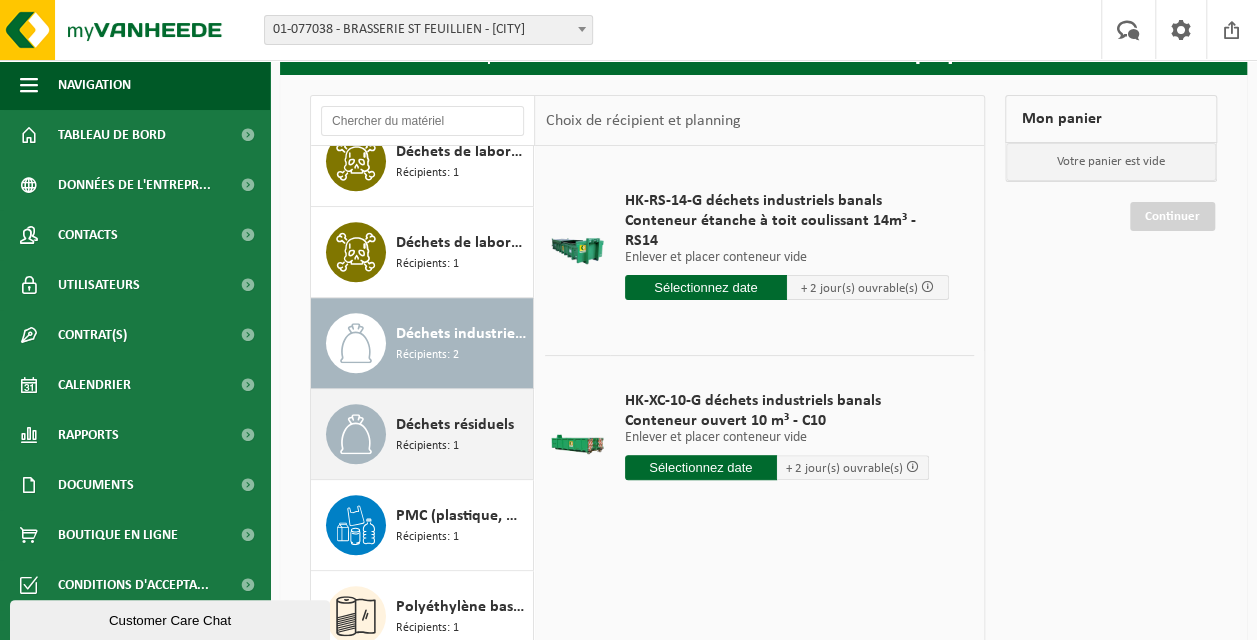 click on "Déchets résiduels" at bounding box center (455, 425) 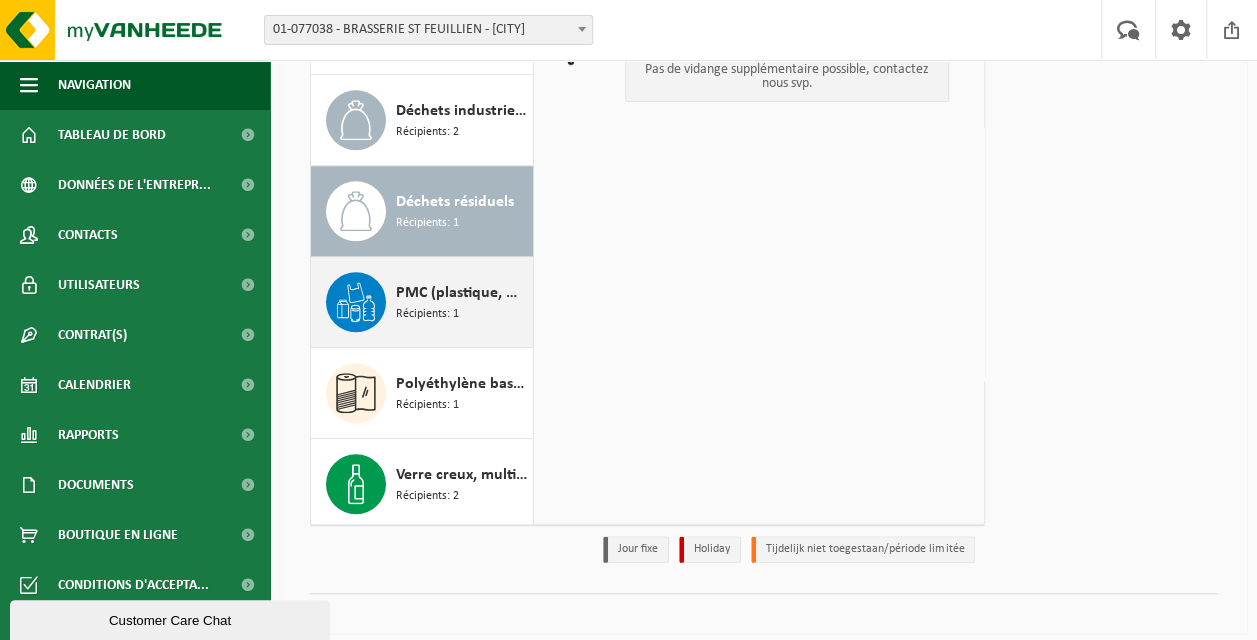 scroll, scrollTop: 334, scrollLeft: 0, axis: vertical 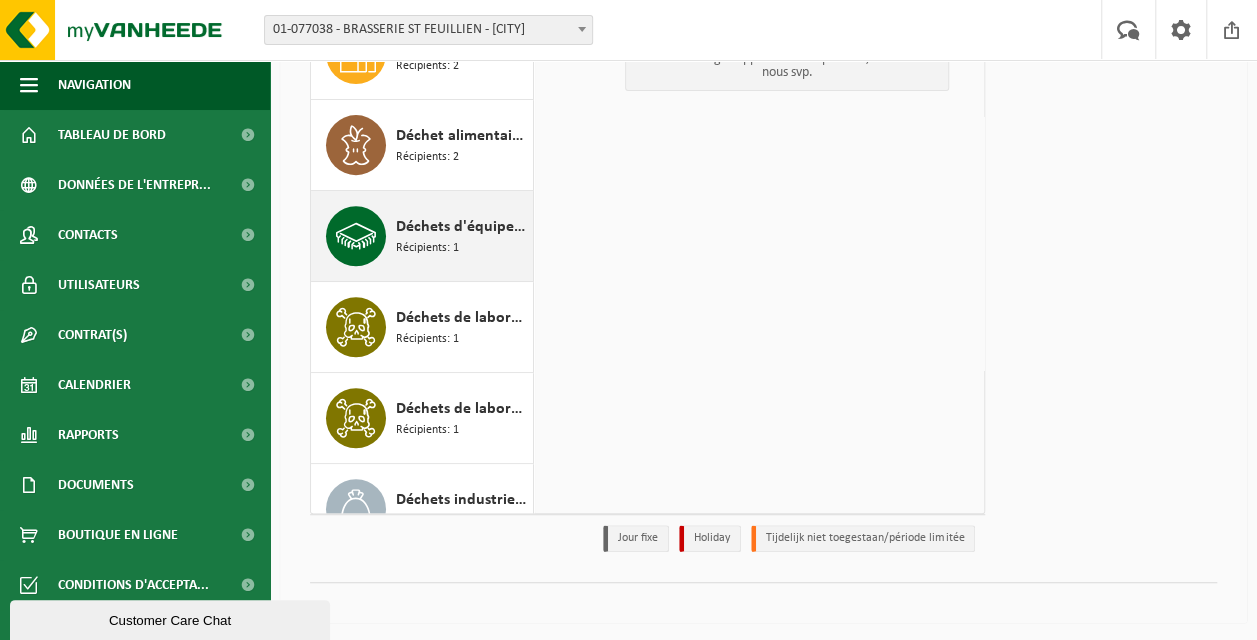 click on "Déchets d'équipements électriques et électroniques - produits blancs (ménagers)" at bounding box center [462, 227] 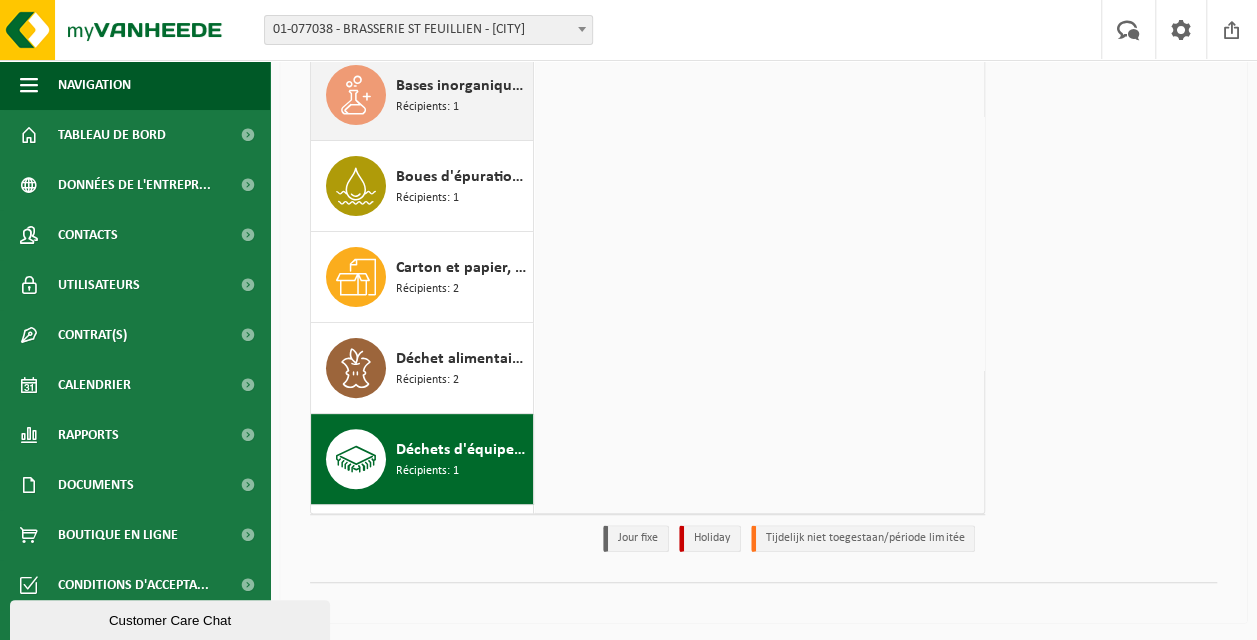 scroll, scrollTop: 0, scrollLeft: 0, axis: both 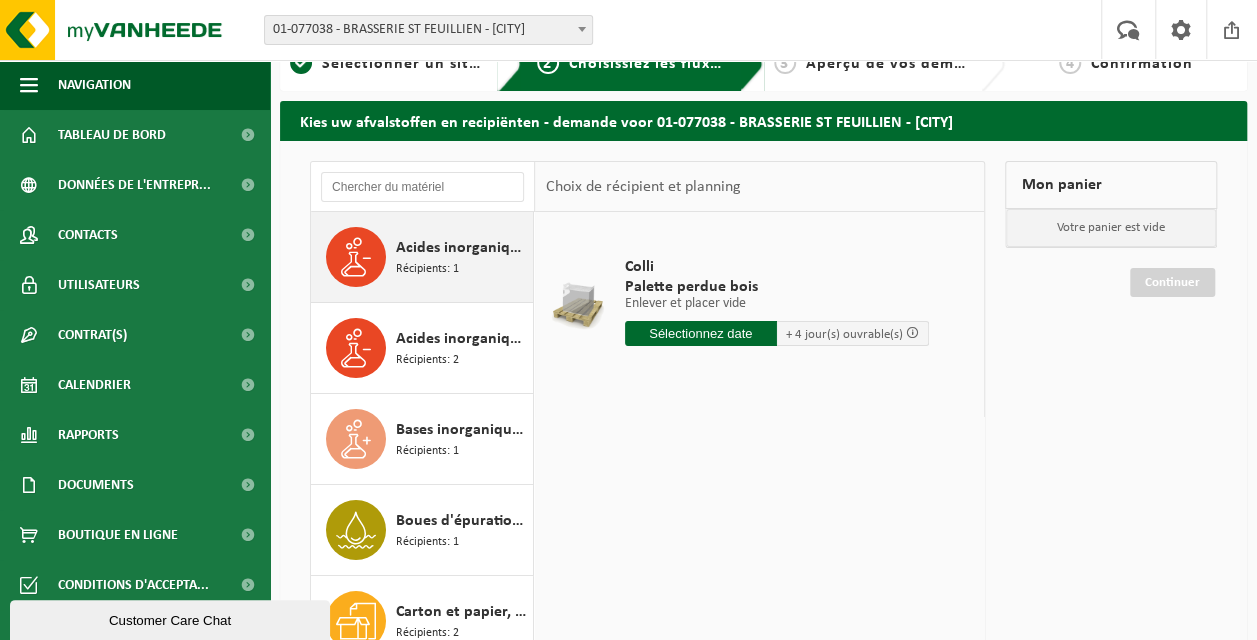 click on "Acides inorganiques liquide en fûts 200L" at bounding box center (462, 248) 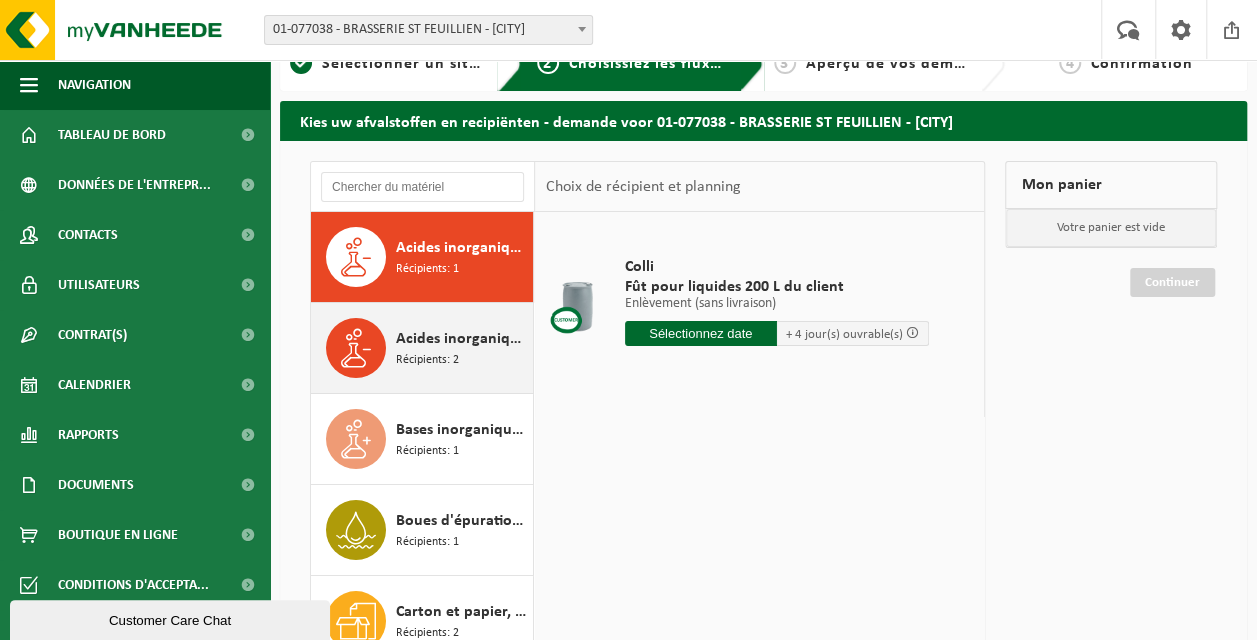 click on "Acides inorganiques liquide en petits emballages" at bounding box center [462, 339] 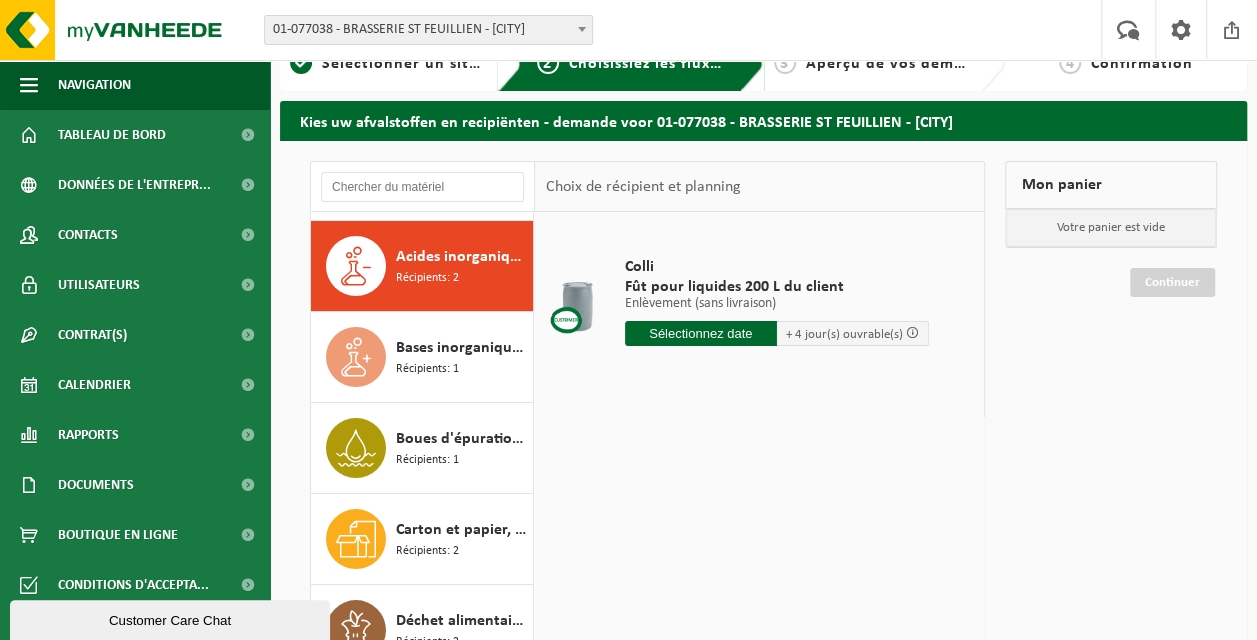 scroll, scrollTop: 90, scrollLeft: 0, axis: vertical 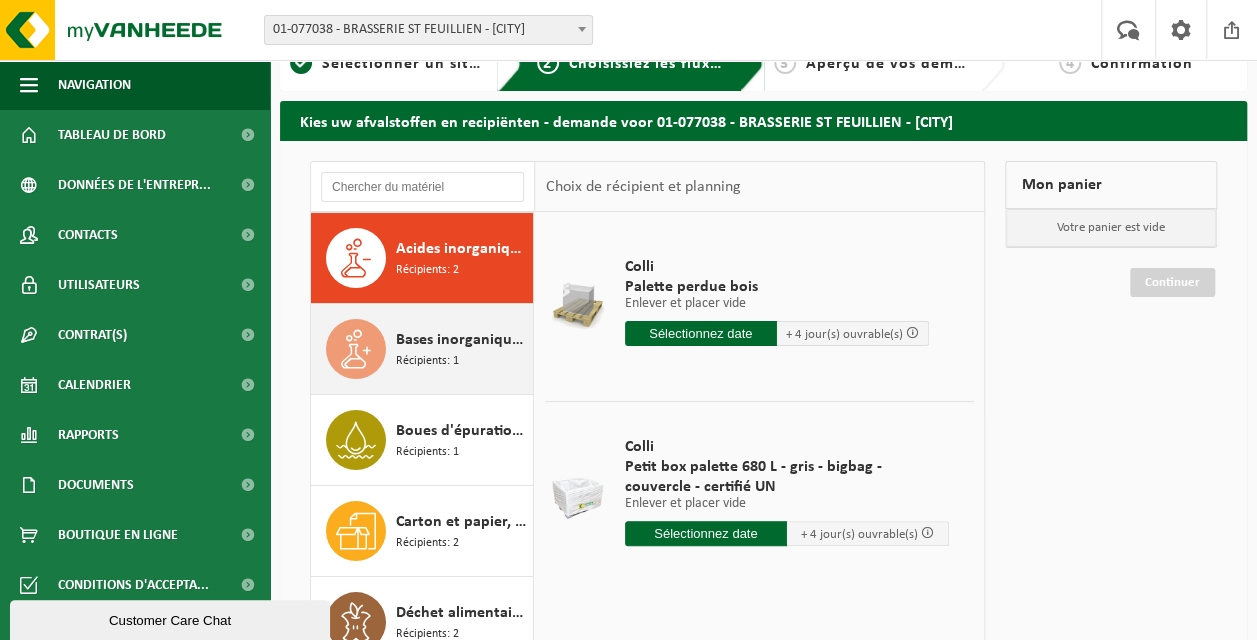 click on "Récipients: 1" at bounding box center [427, 361] 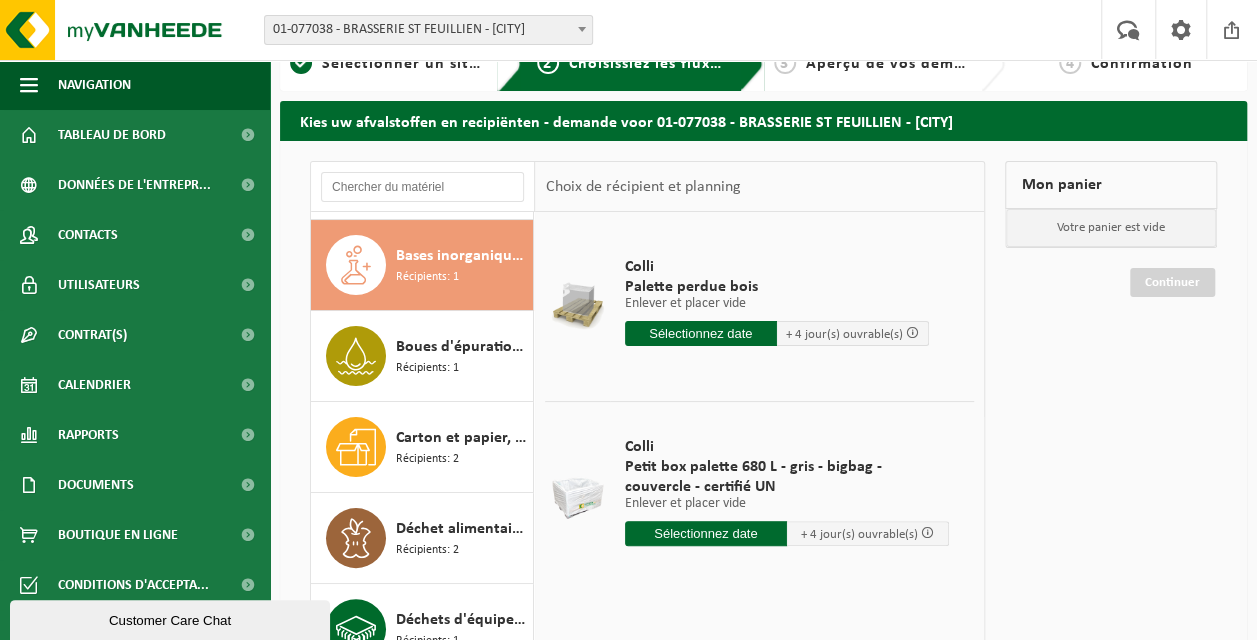 scroll, scrollTop: 181, scrollLeft: 0, axis: vertical 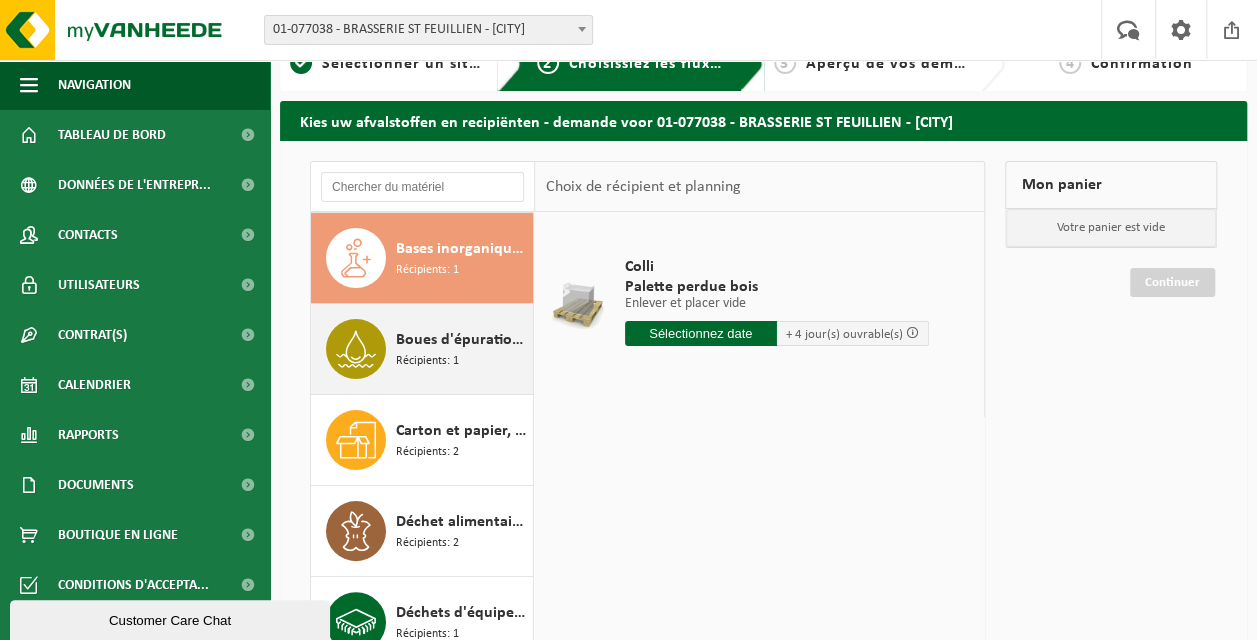 click on "Boues d'épuration, non dangereuses" at bounding box center [462, 340] 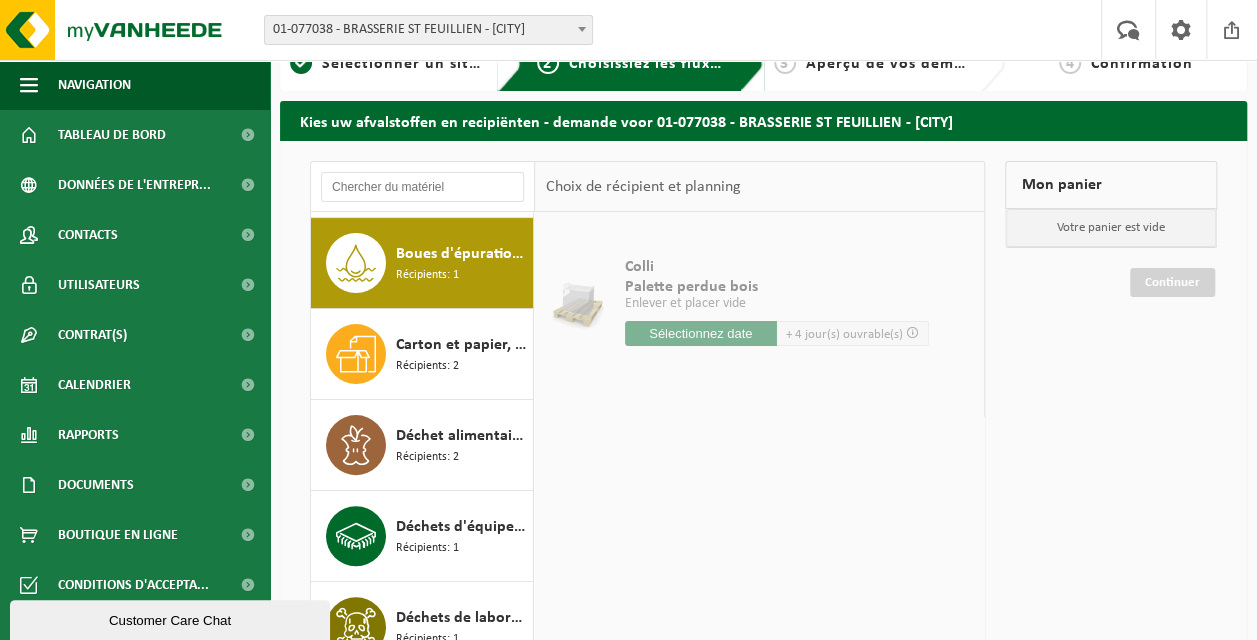 scroll, scrollTop: 272, scrollLeft: 0, axis: vertical 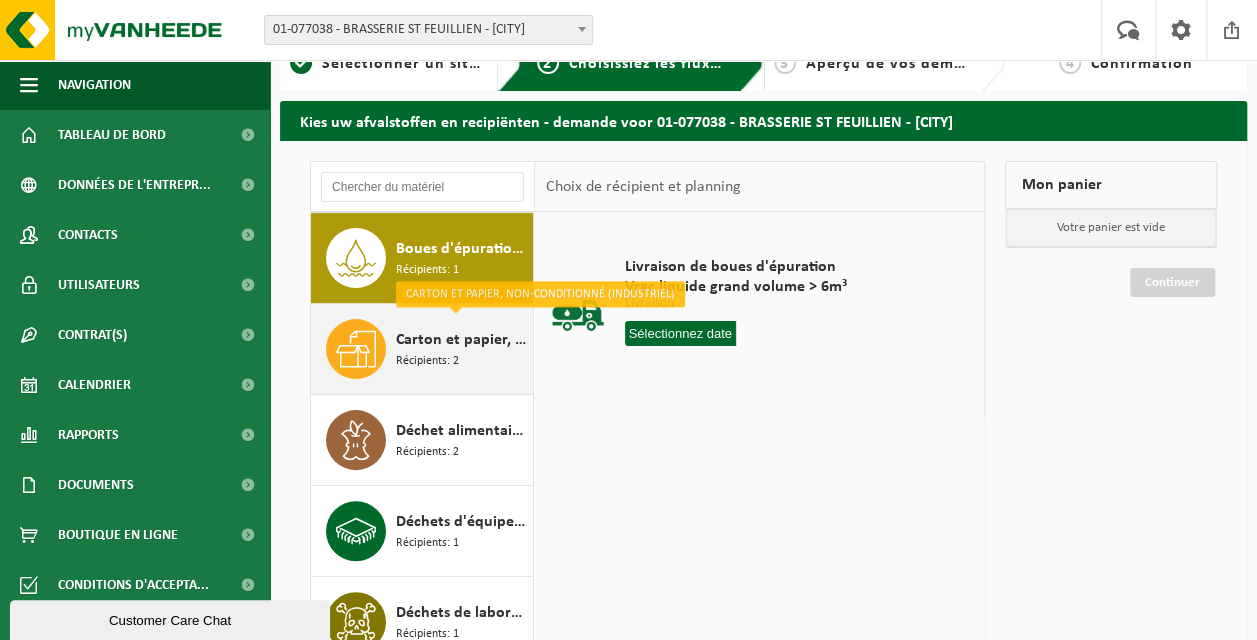 click on "Carton et papier, non-conditionné (industriel)   Récipients: 2" at bounding box center (462, 349) 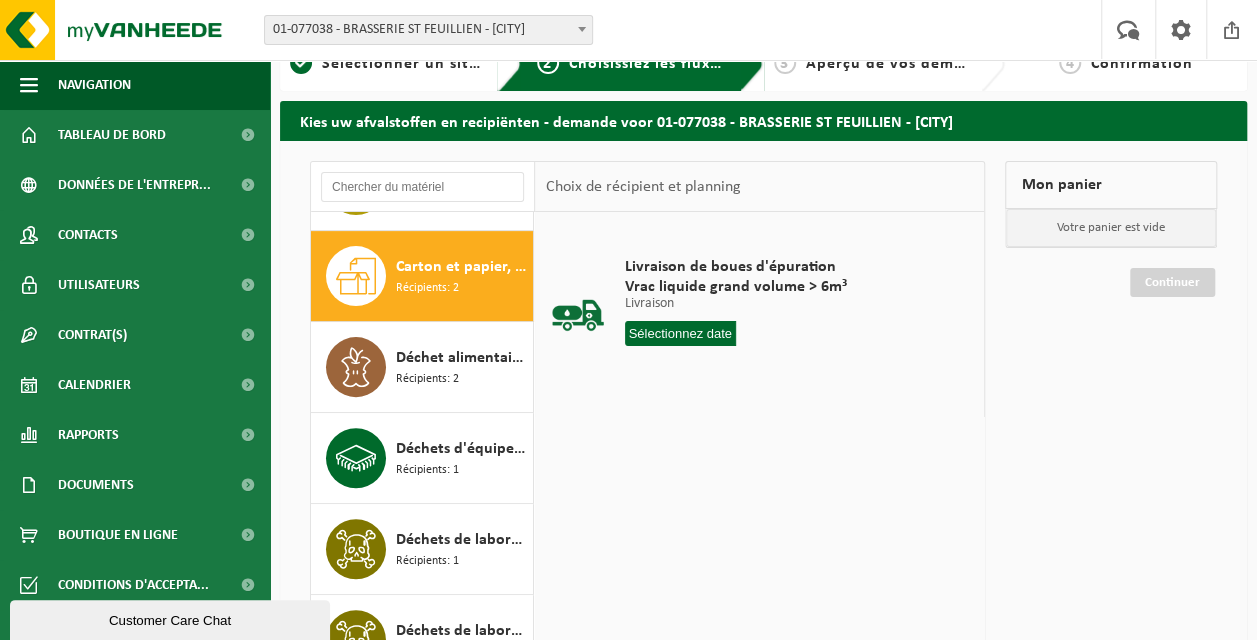 scroll, scrollTop: 362, scrollLeft: 0, axis: vertical 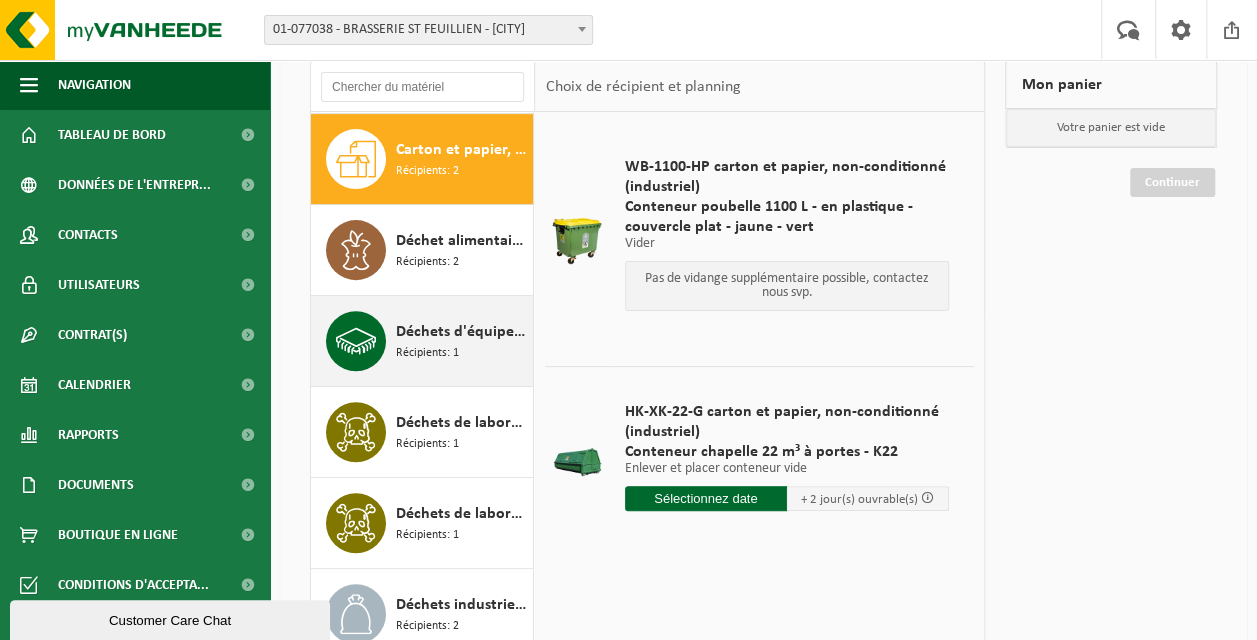 click on "Déchets d'équipements électriques et électroniques - produits blancs (ménagers)" at bounding box center (462, 332) 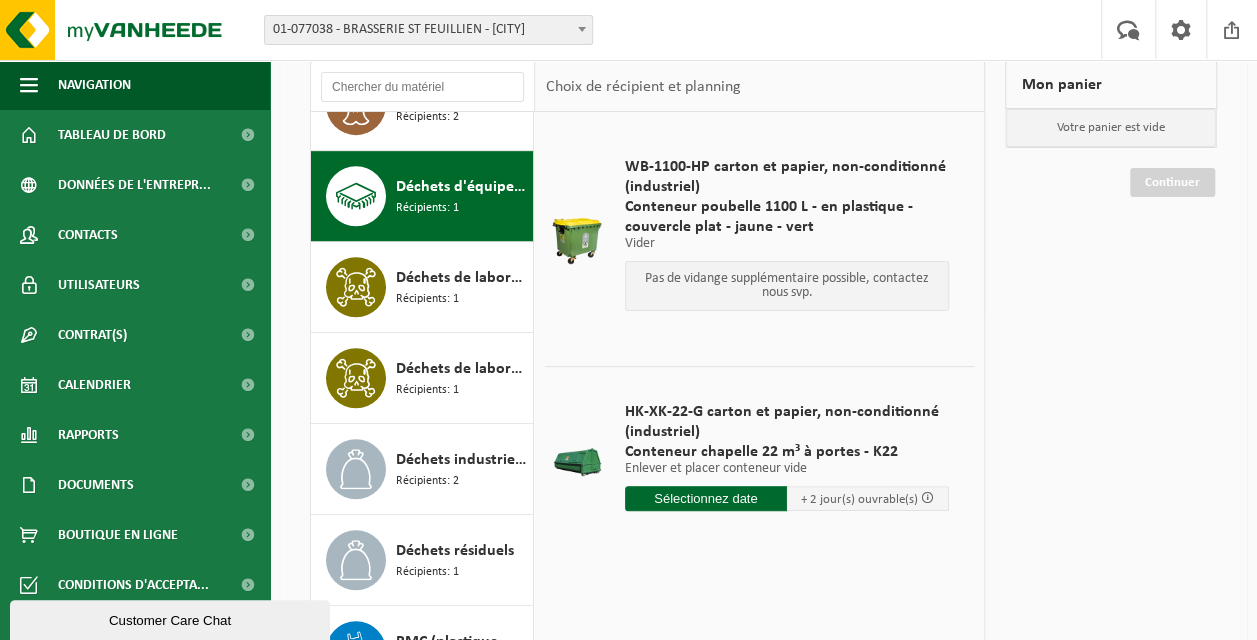scroll, scrollTop: 544, scrollLeft: 0, axis: vertical 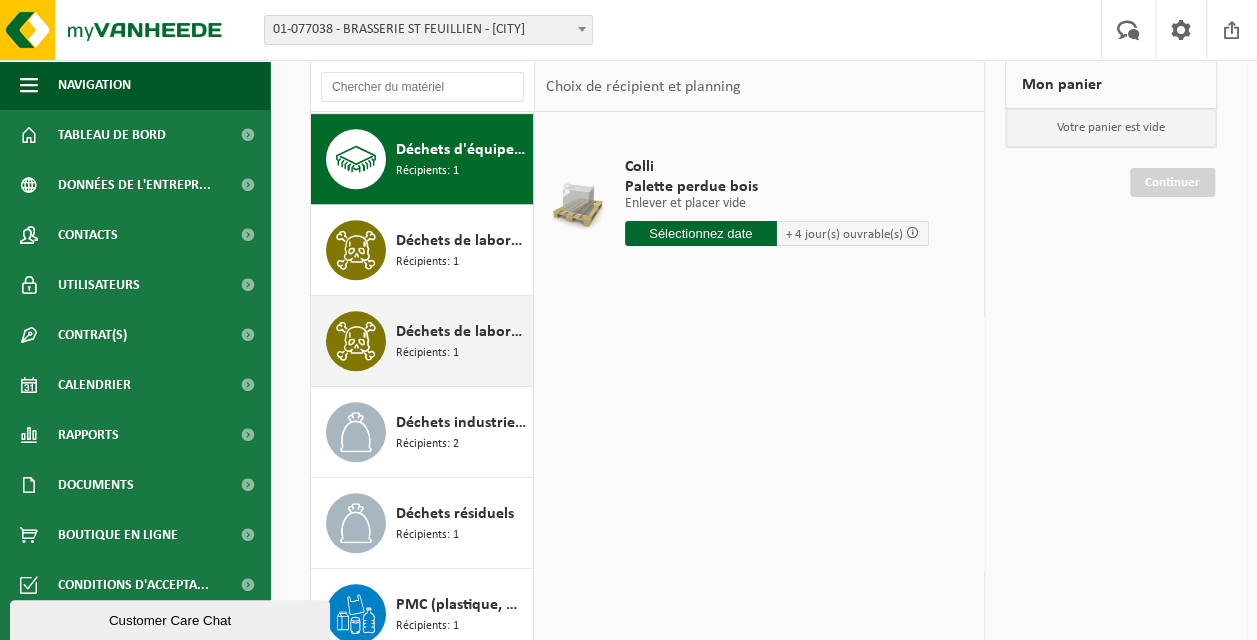 drag, startPoint x: 467, startPoint y: 339, endPoint x: 470, endPoint y: 328, distance: 11.401754 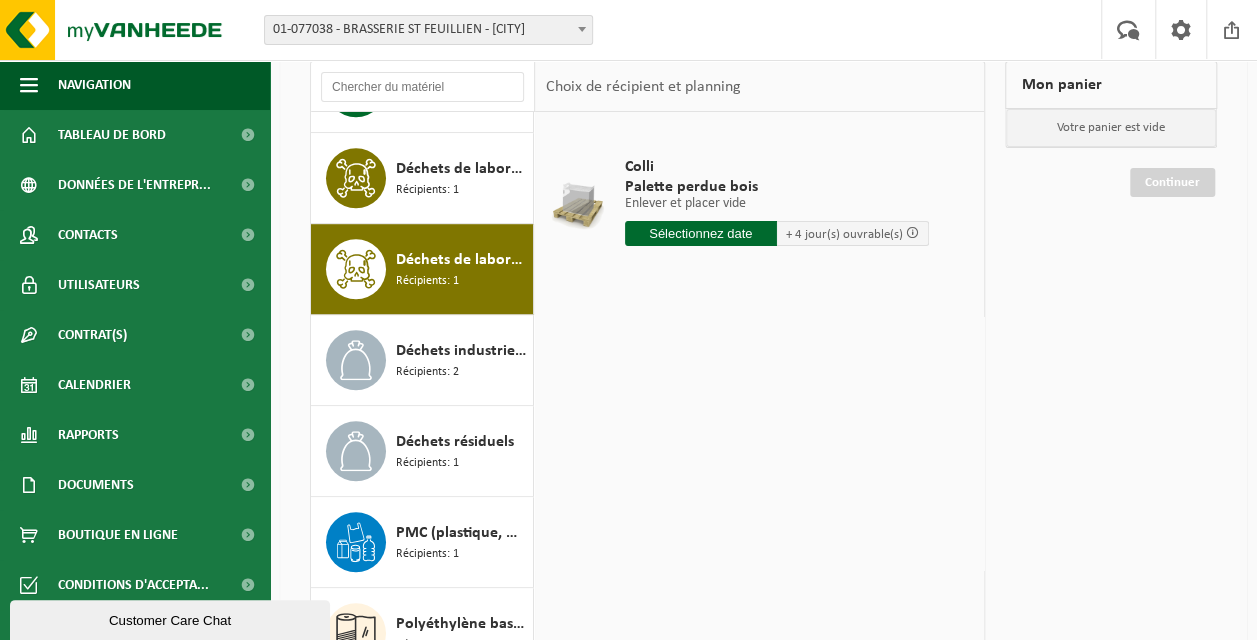 scroll, scrollTop: 667, scrollLeft: 0, axis: vertical 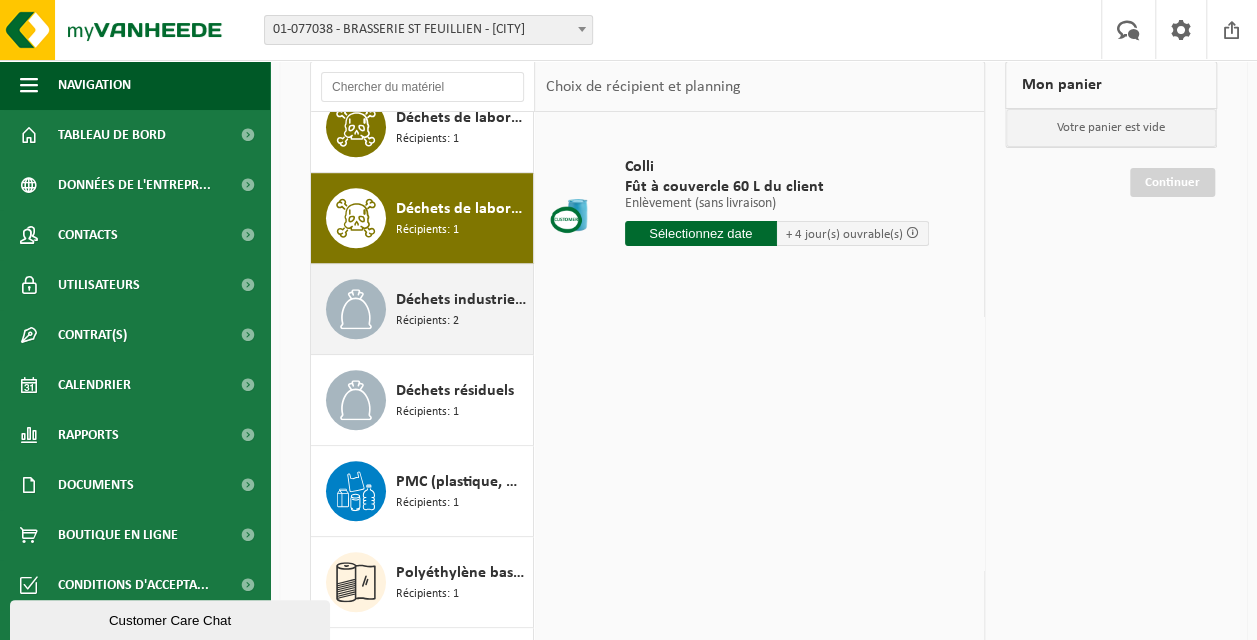 click on "Déchets industriels banals   Récipients: 2" at bounding box center (462, 309) 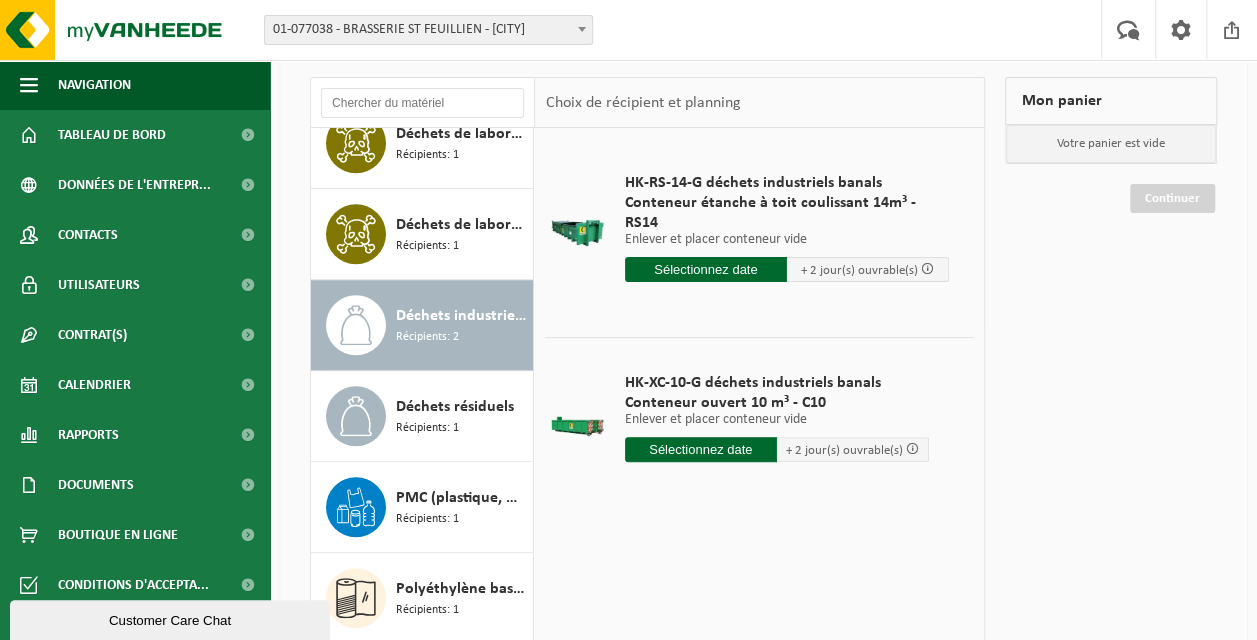scroll, scrollTop: 100, scrollLeft: 0, axis: vertical 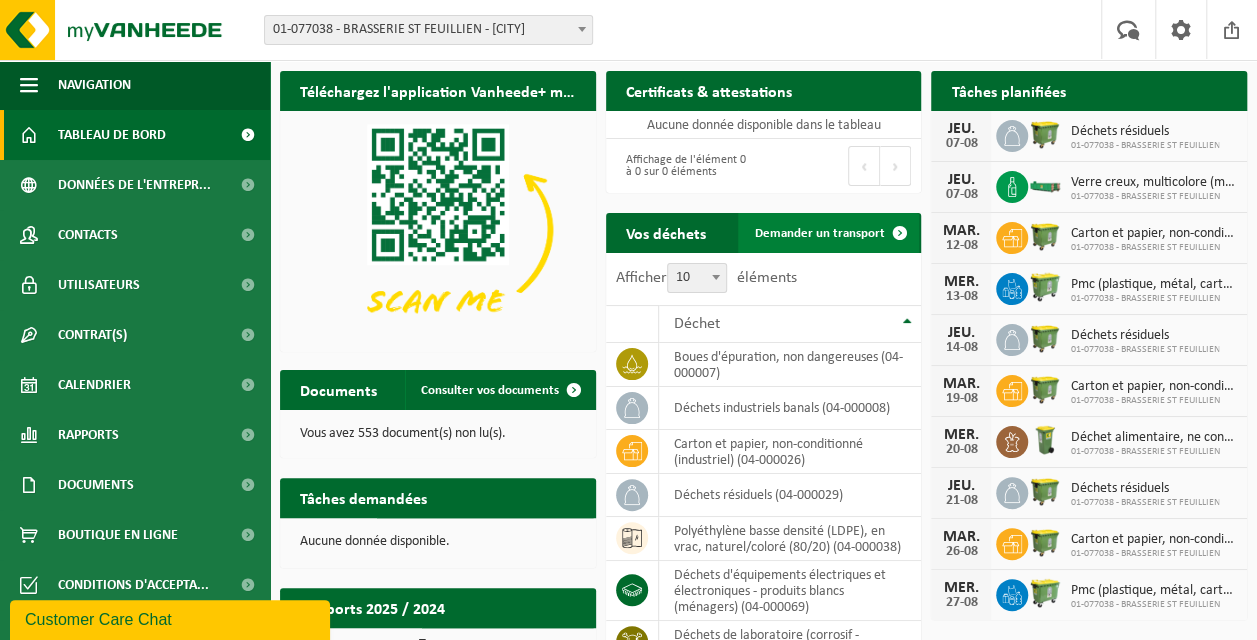 click at bounding box center [899, 233] 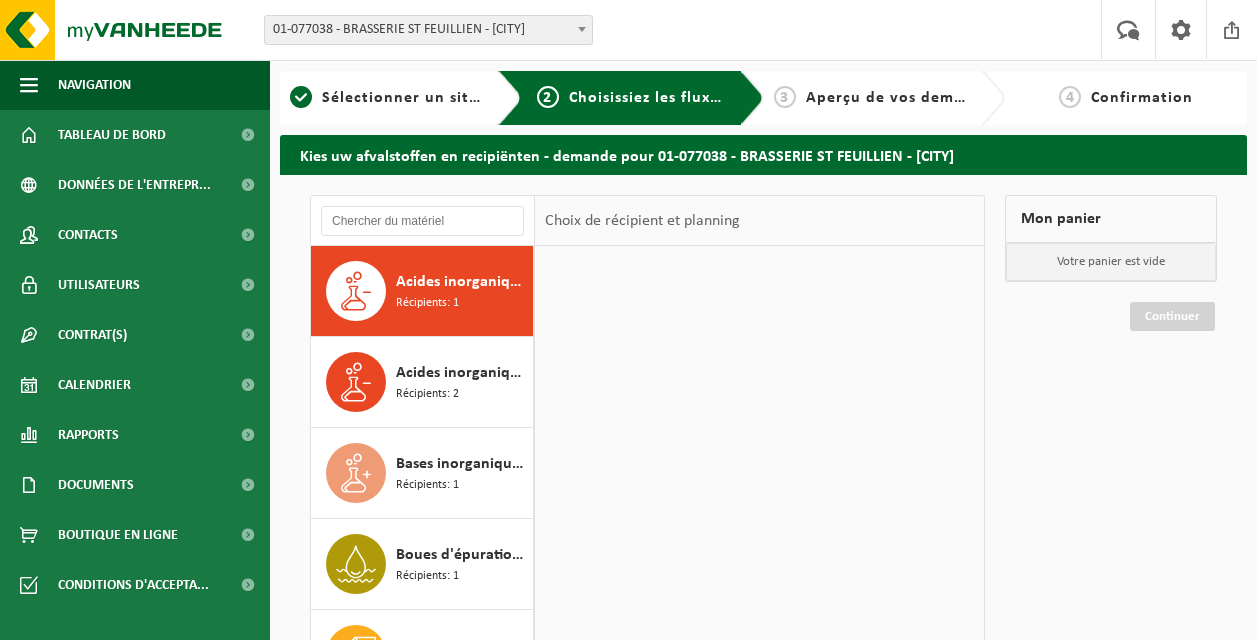 scroll, scrollTop: 0, scrollLeft: 0, axis: both 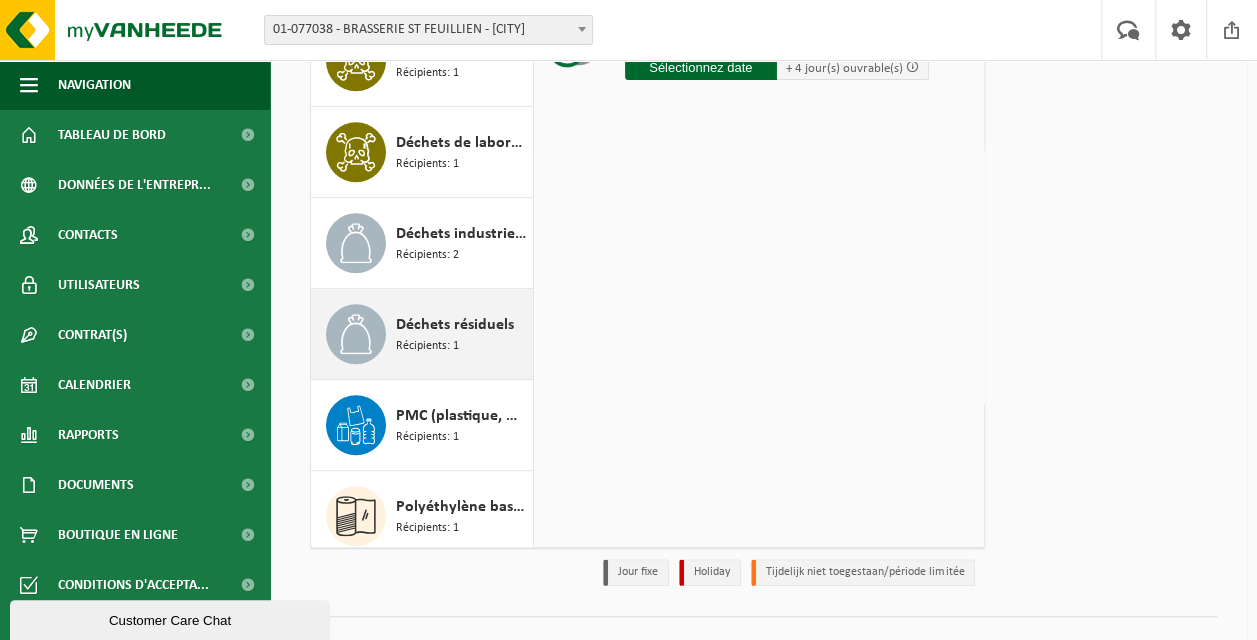 click on "Récipients: 1" at bounding box center [427, 346] 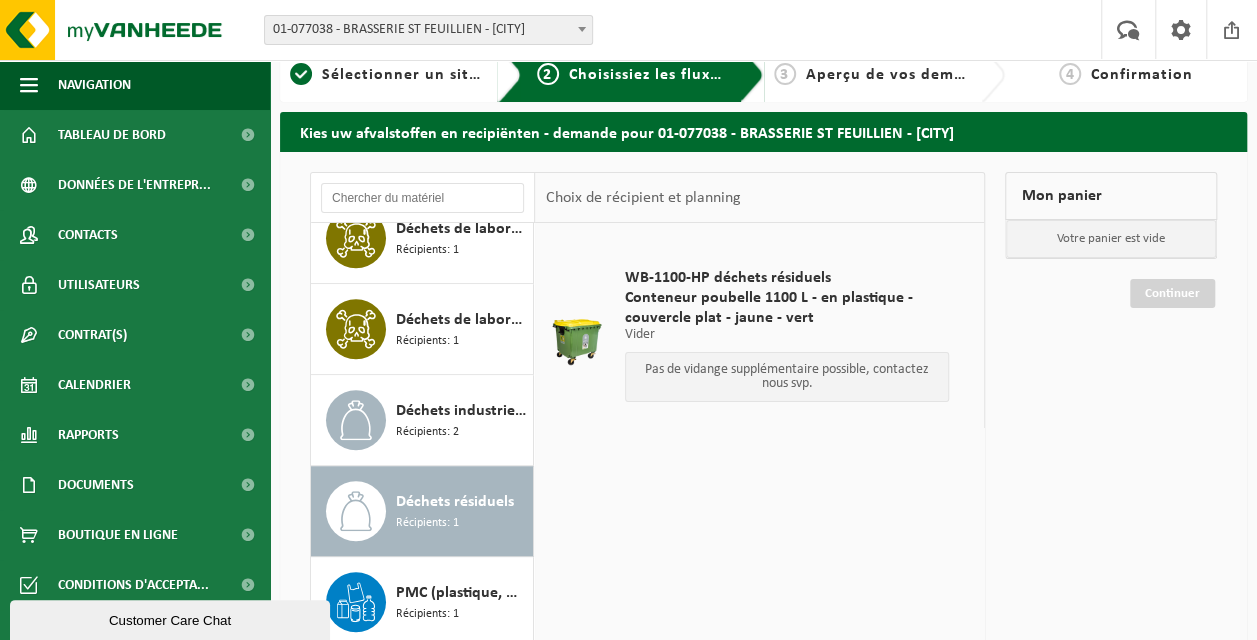 scroll, scrollTop: 0, scrollLeft: 0, axis: both 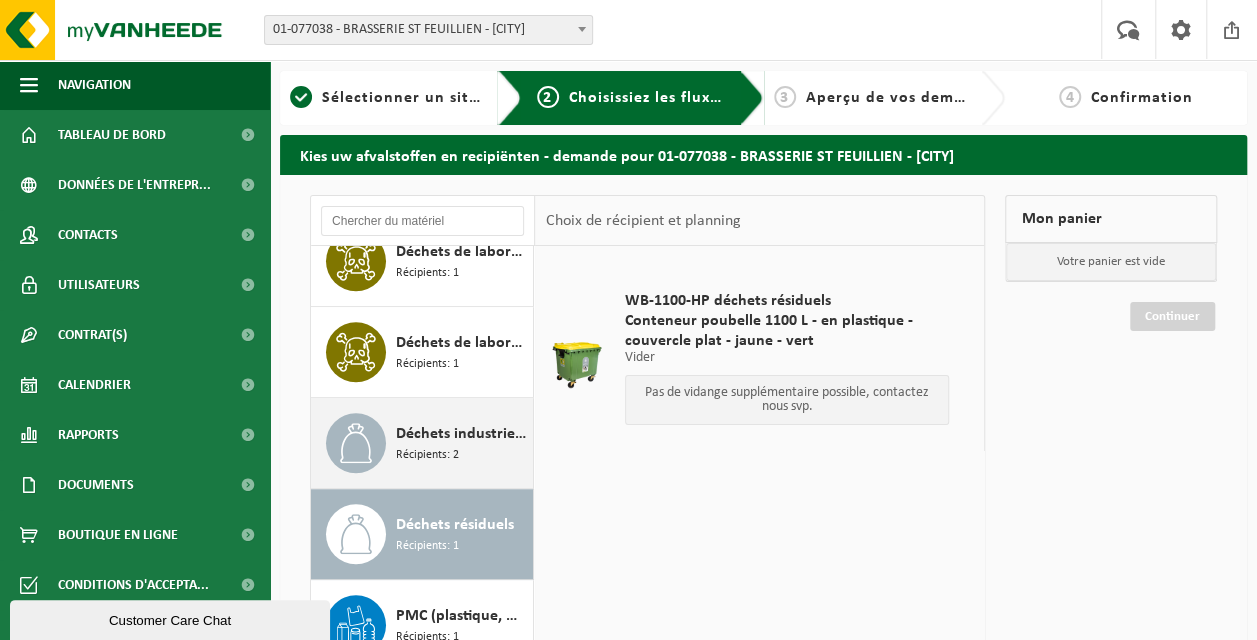 click on "Déchets industriels banals" at bounding box center (462, 434) 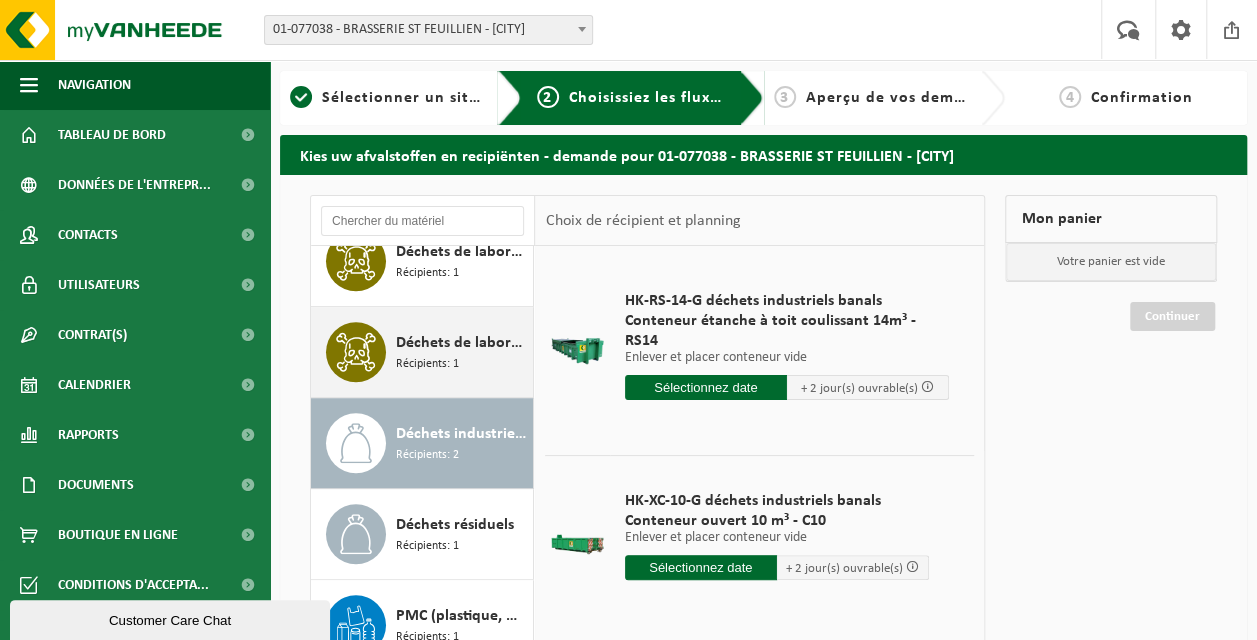 click on "Récipients: 1" at bounding box center [427, 364] 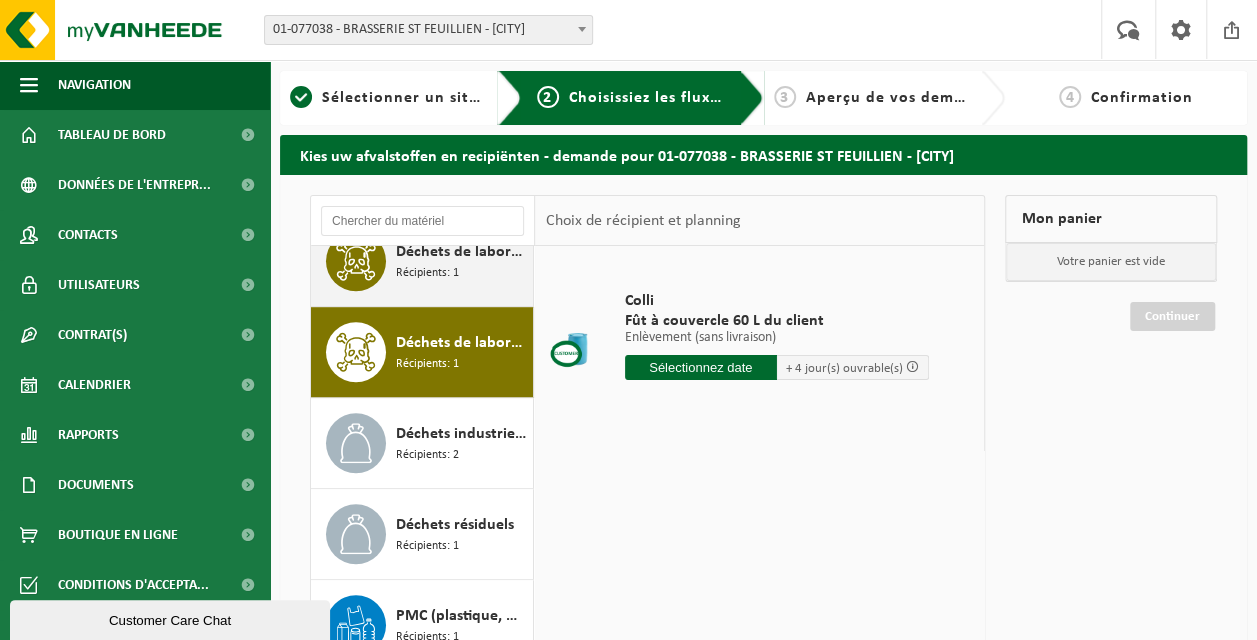 click on "Récipients: 1" at bounding box center [427, 273] 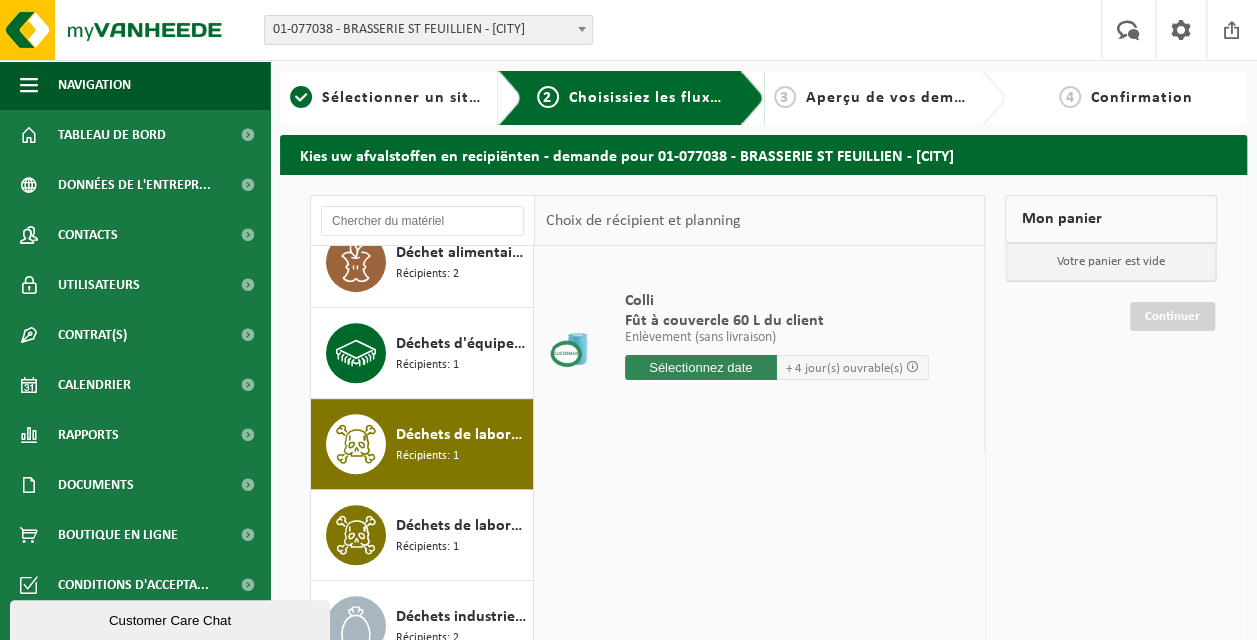 scroll, scrollTop: 434, scrollLeft: 0, axis: vertical 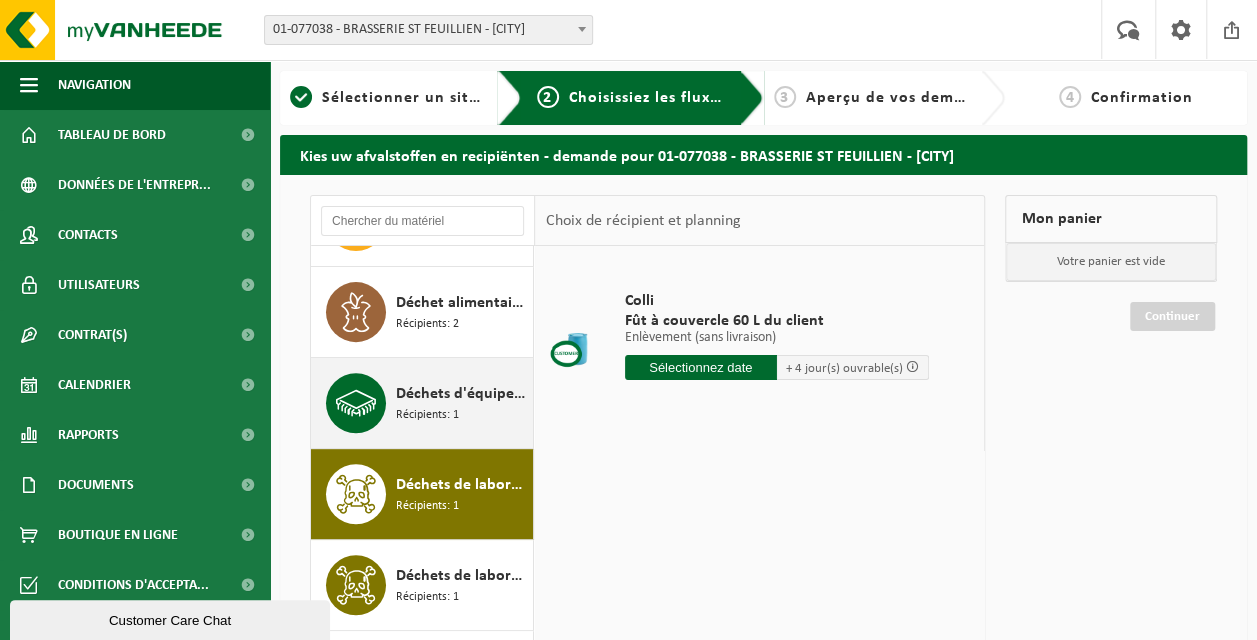 click on "Déchets d'équipements électriques et électroniques - produits blancs (ménagers)" at bounding box center [462, 394] 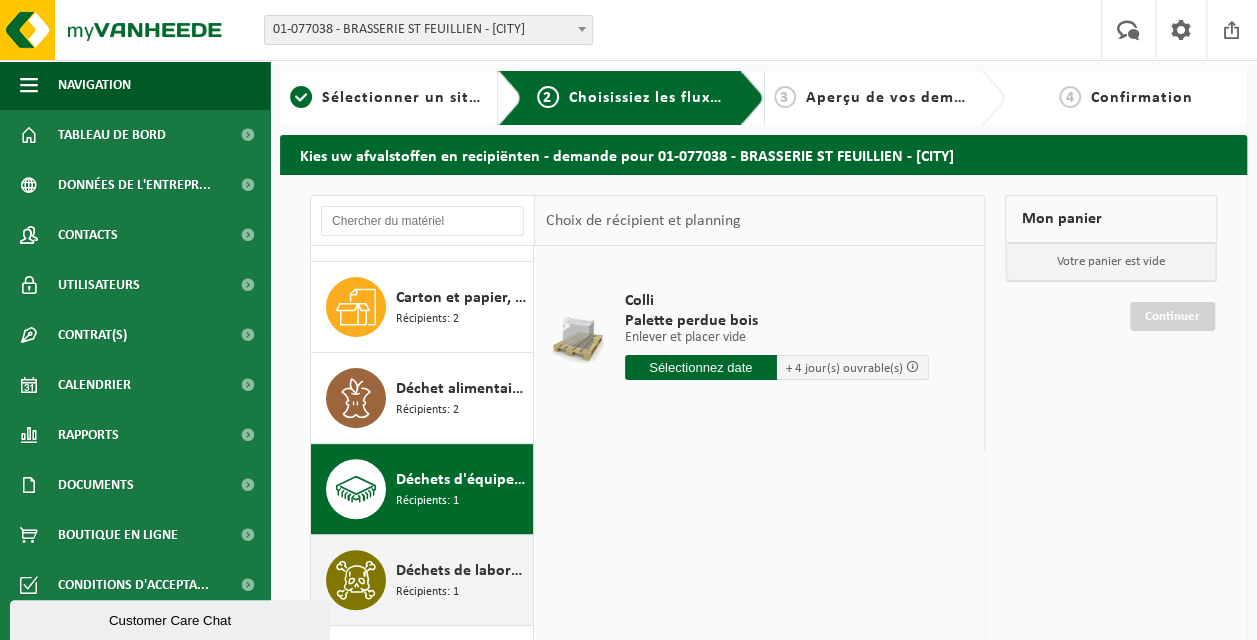scroll, scrollTop: 344, scrollLeft: 0, axis: vertical 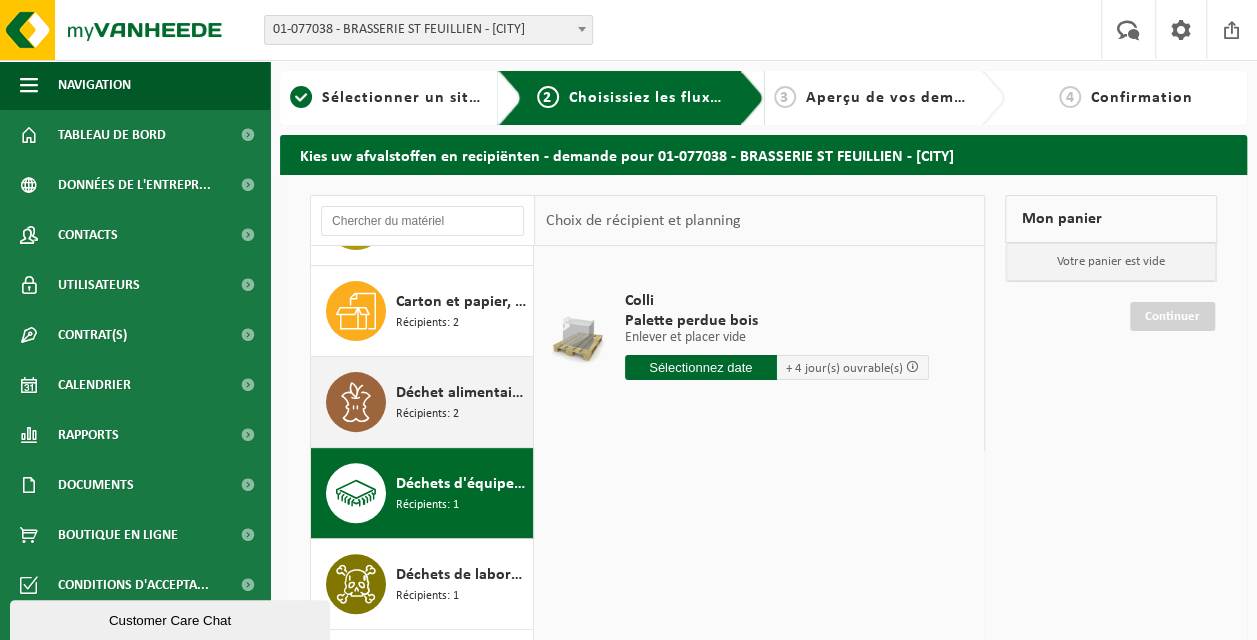 click on "Récipients: 2" at bounding box center (427, 414) 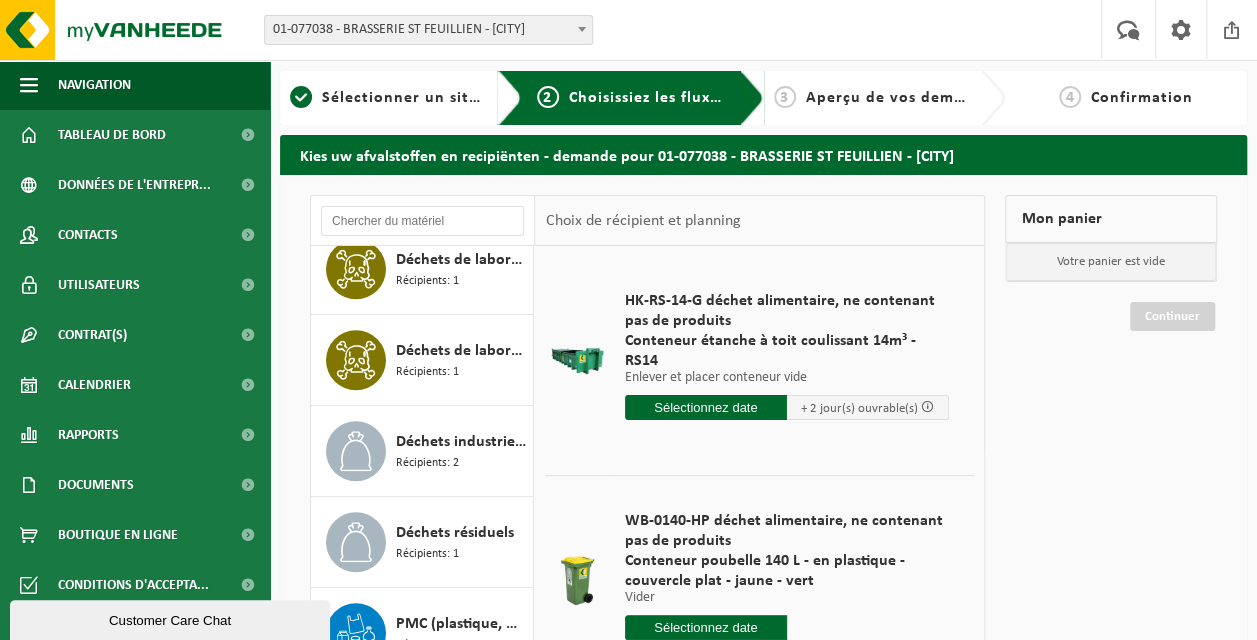 scroll, scrollTop: 667, scrollLeft: 0, axis: vertical 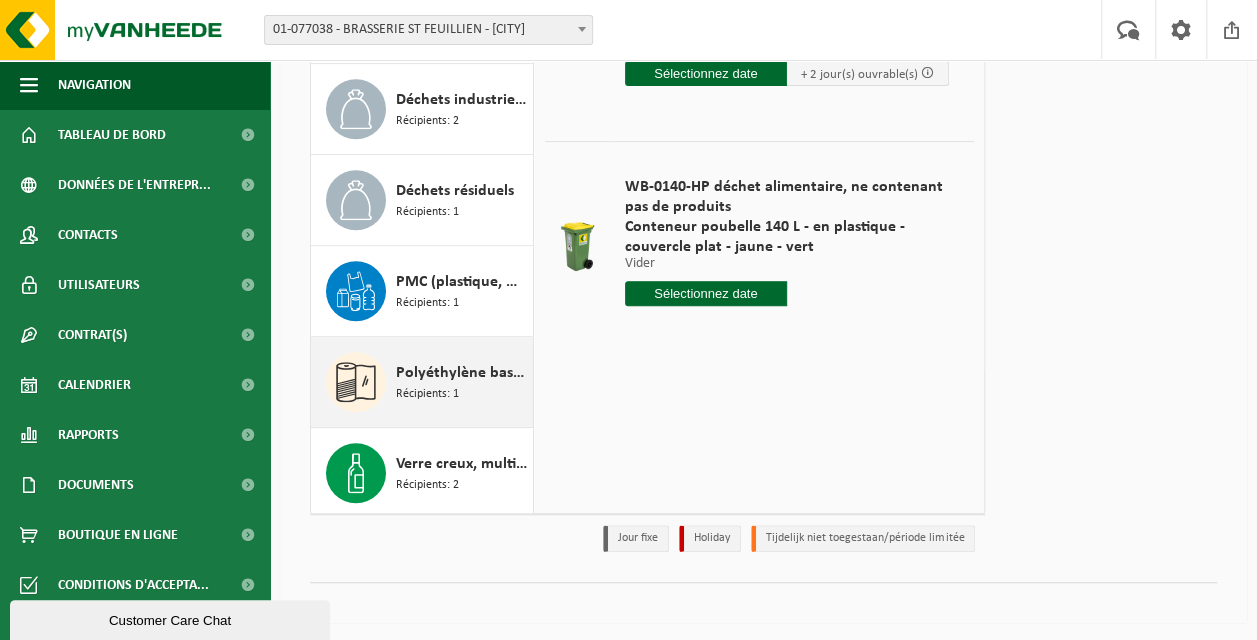click on "Polyéthylène basse densité (LDPE), en vrac, naturel/coloré (80/20)   Récipients: 1" at bounding box center [462, 382] 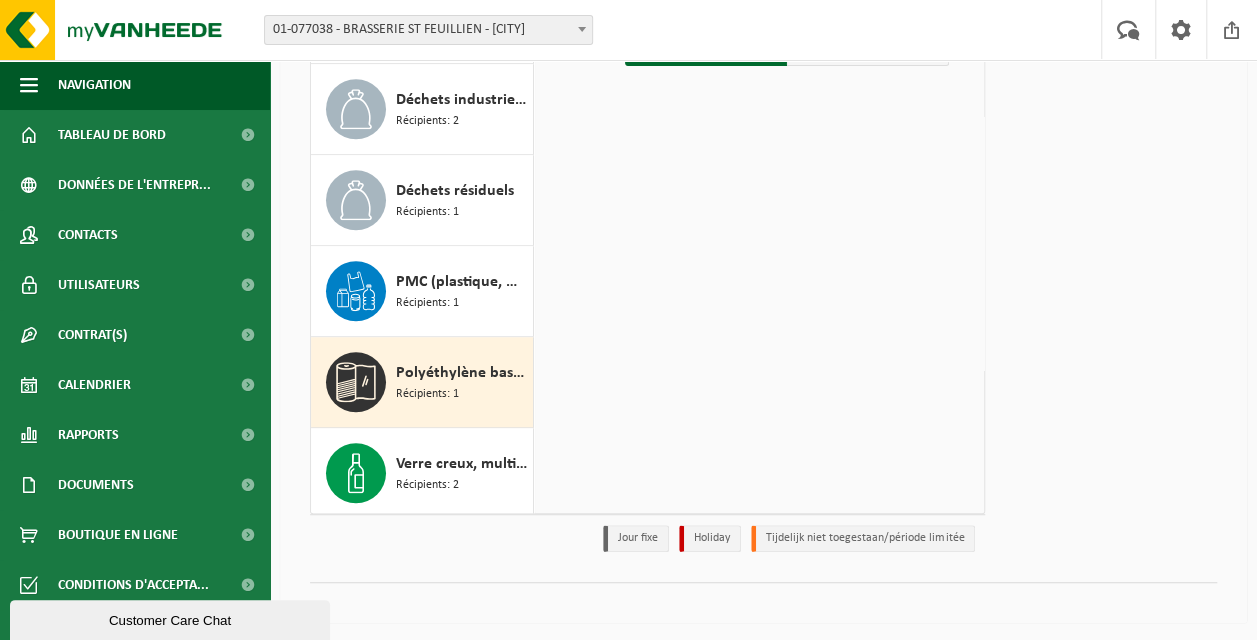 click on "Polyéthylène basse densité (LDPE), en vrac, naturel/coloré (80/20)   Récipients: 1" at bounding box center [462, 382] 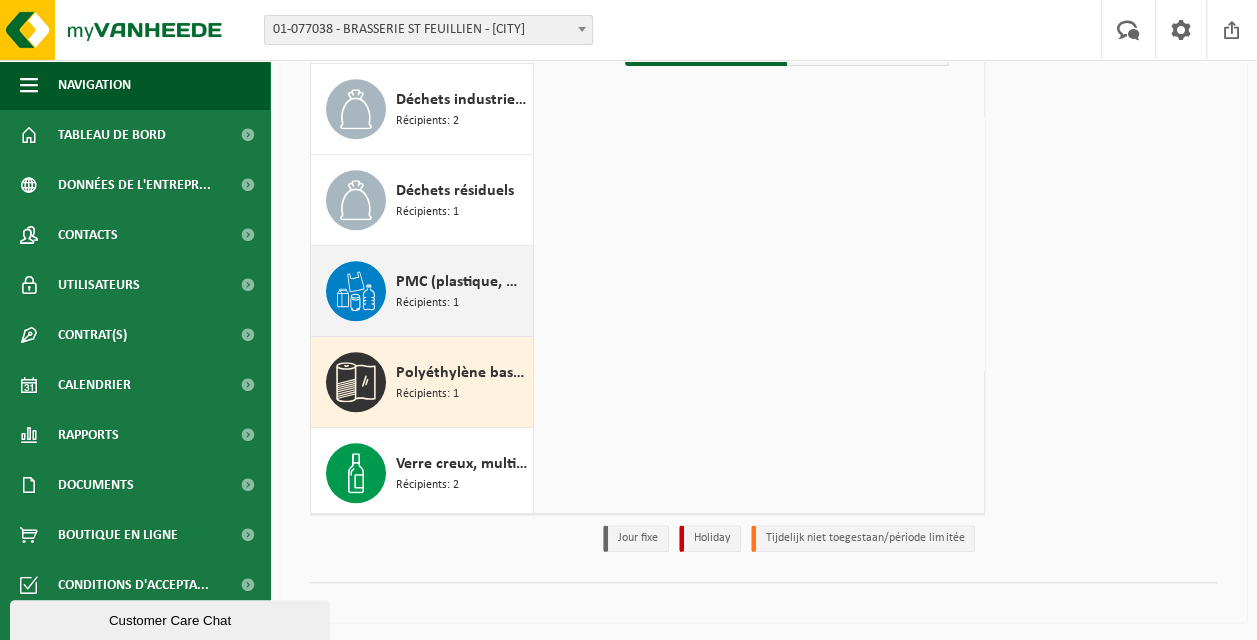 click on "Récipients: 1" at bounding box center (427, 303) 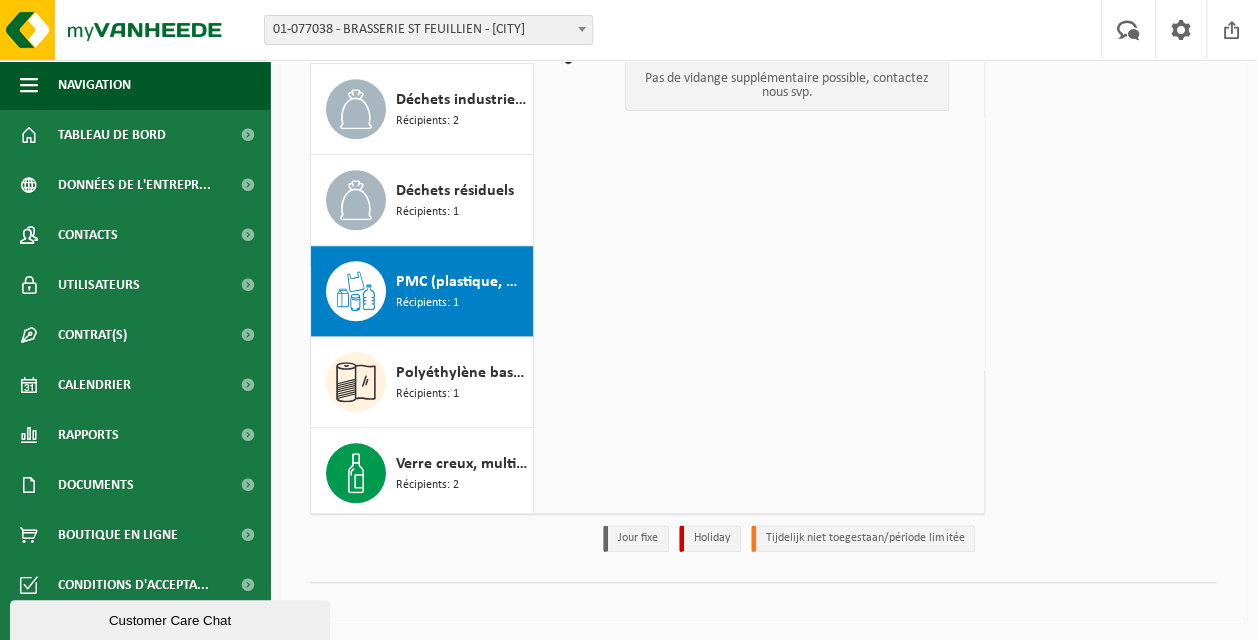 click on "Récipients: 1" at bounding box center [427, 303] 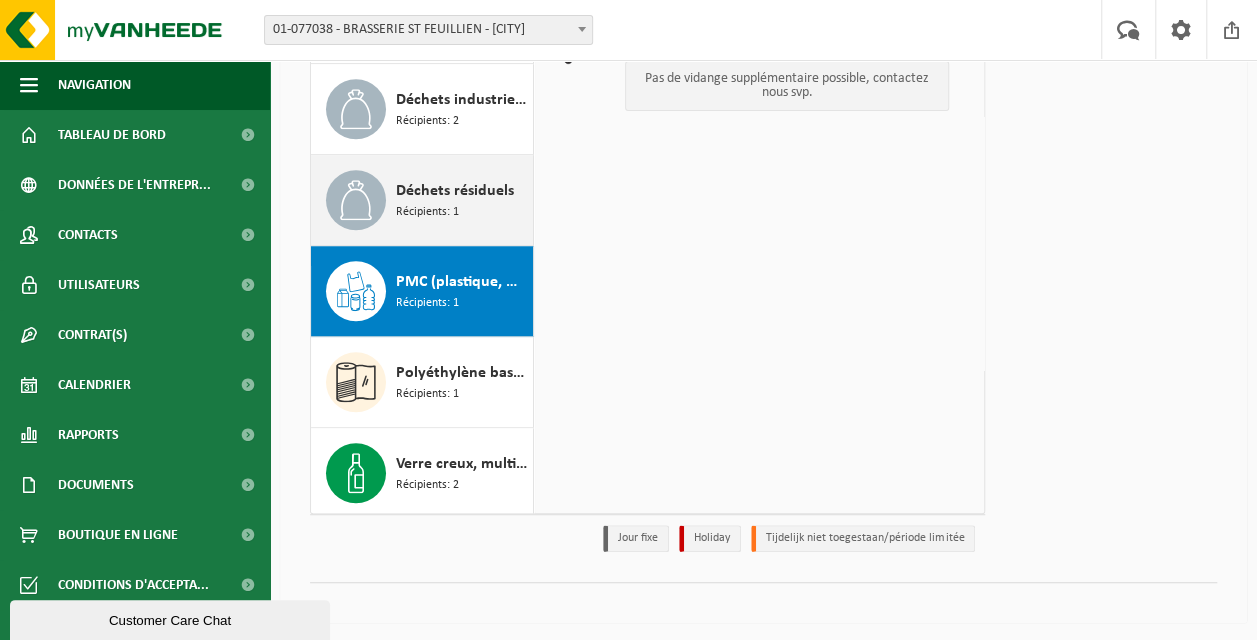 click on "Récipients: 1" at bounding box center [427, 212] 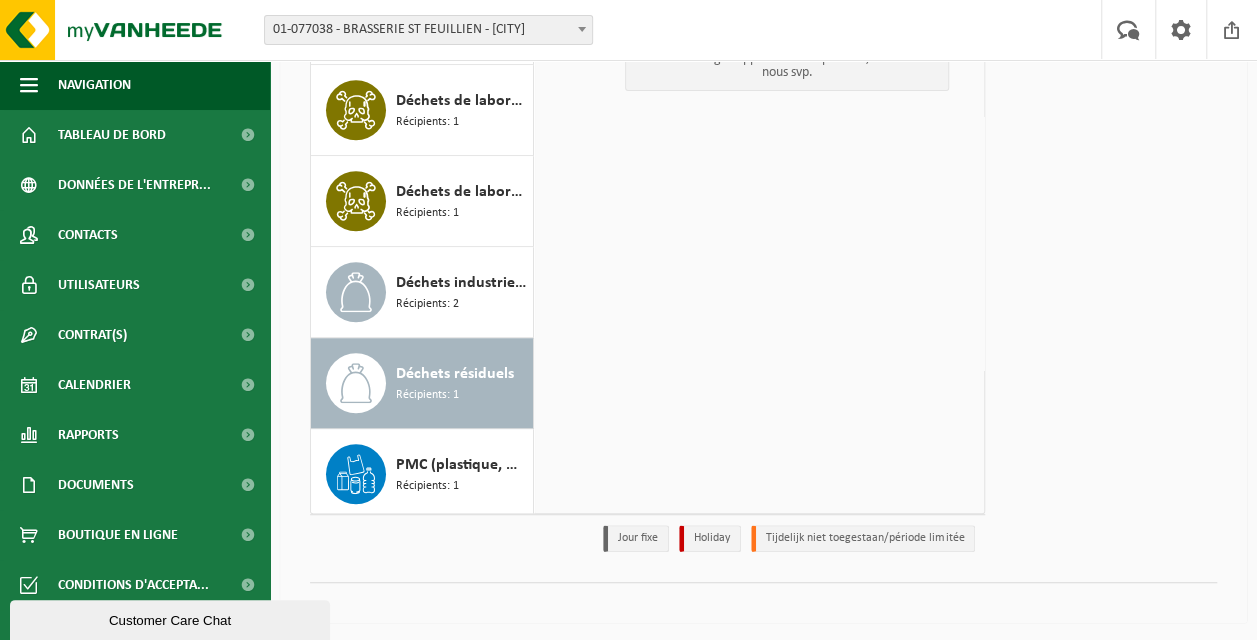 scroll, scrollTop: 467, scrollLeft: 0, axis: vertical 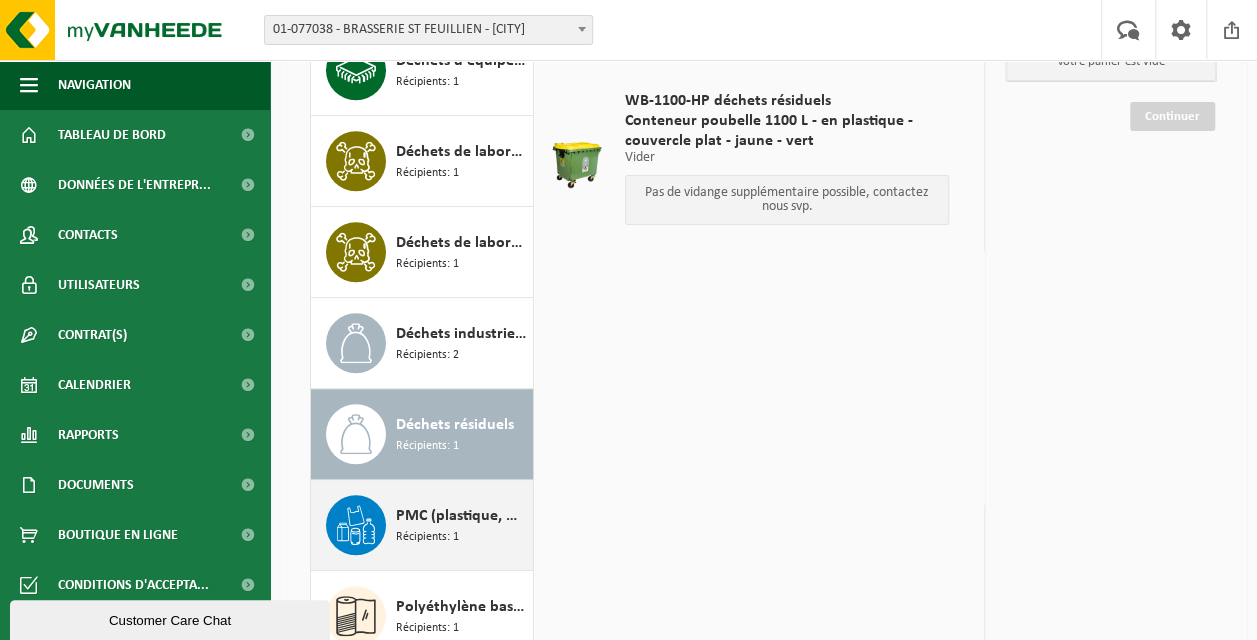 click on "Récipients: 1" at bounding box center [427, 537] 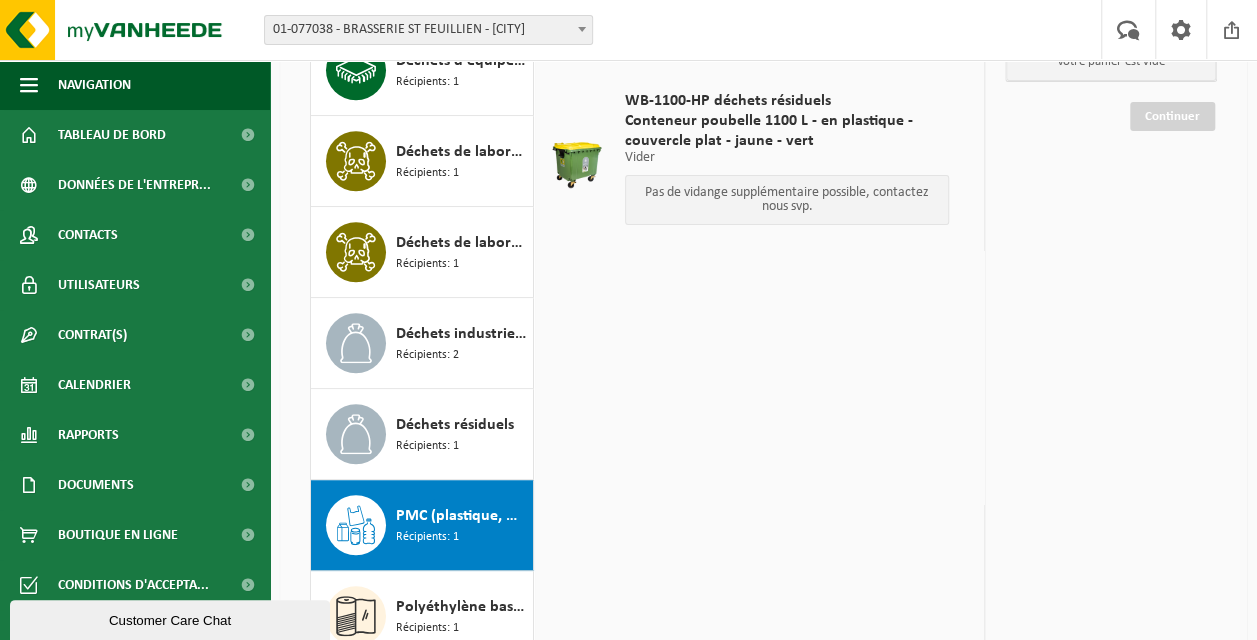 scroll, scrollTop: 667, scrollLeft: 0, axis: vertical 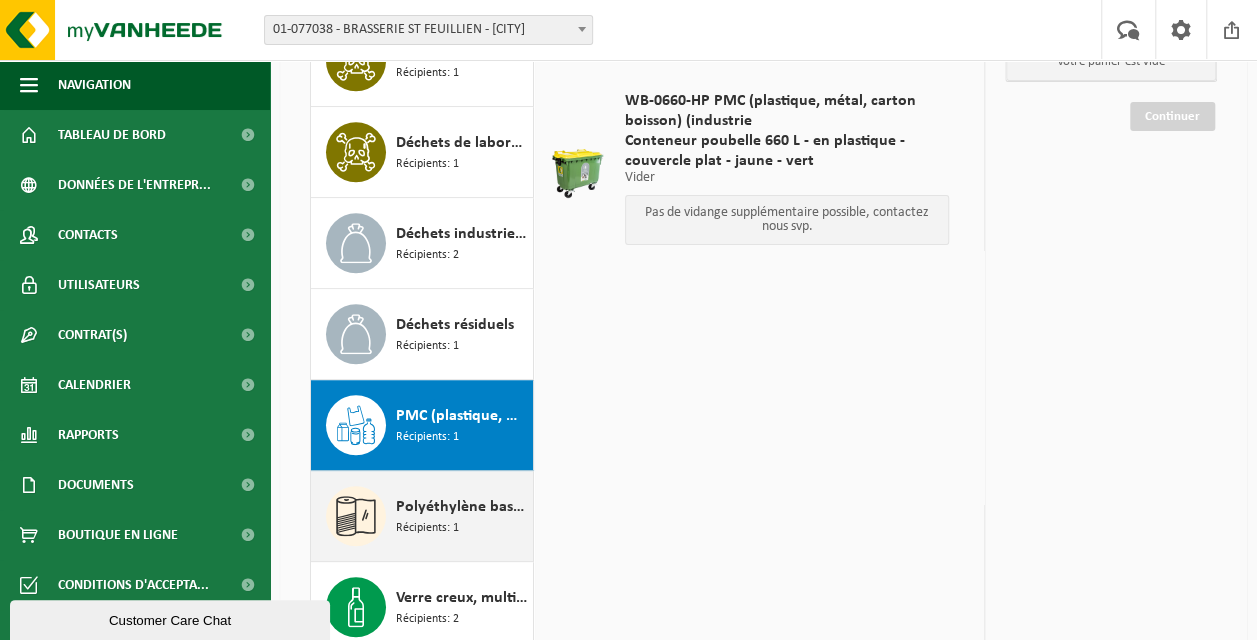 click on "Polyéthylène basse densité (LDPE), en vrac, naturel/coloré (80/20)" at bounding box center (462, 507) 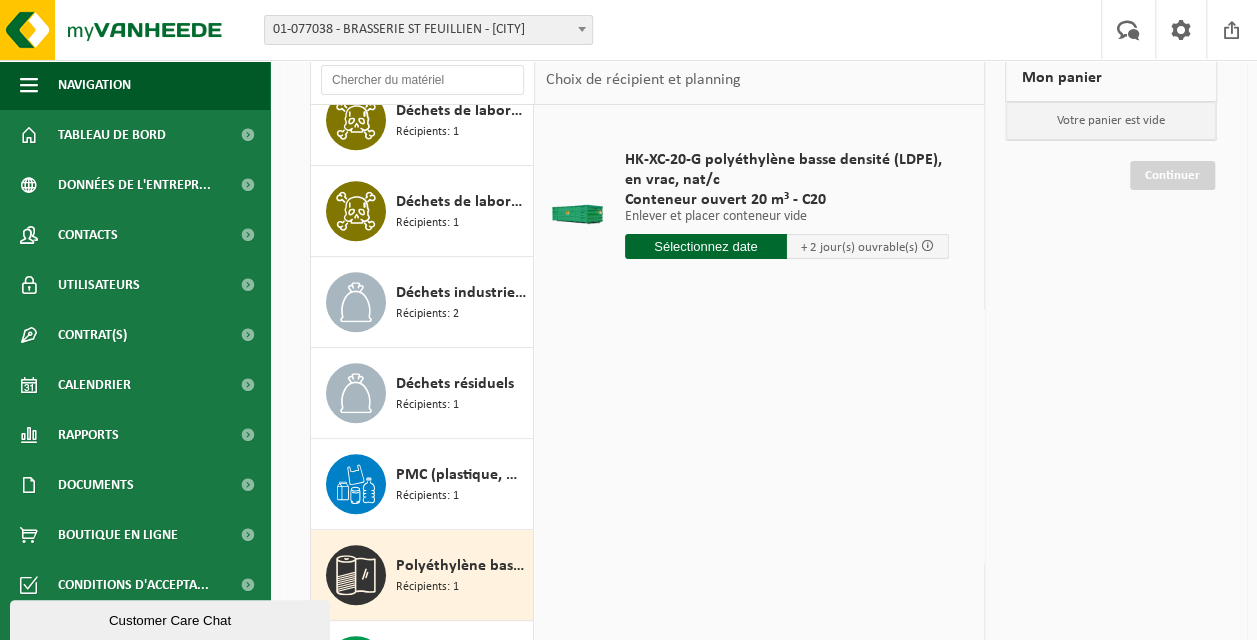 scroll, scrollTop: 134, scrollLeft: 0, axis: vertical 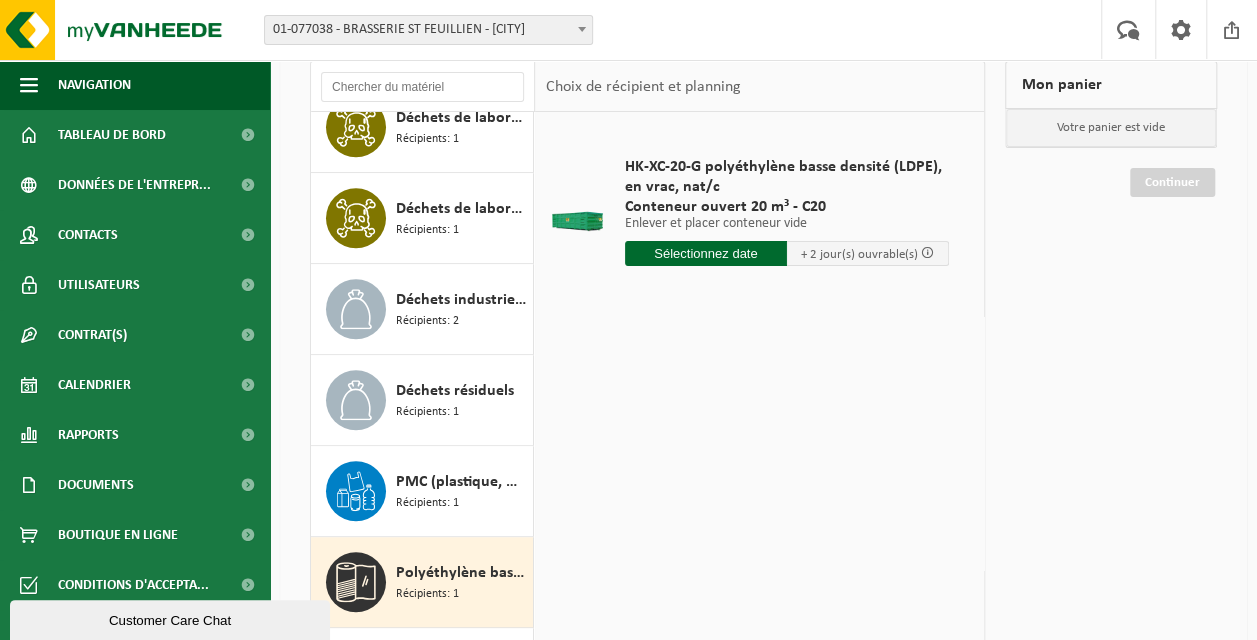 click at bounding box center (706, 253) 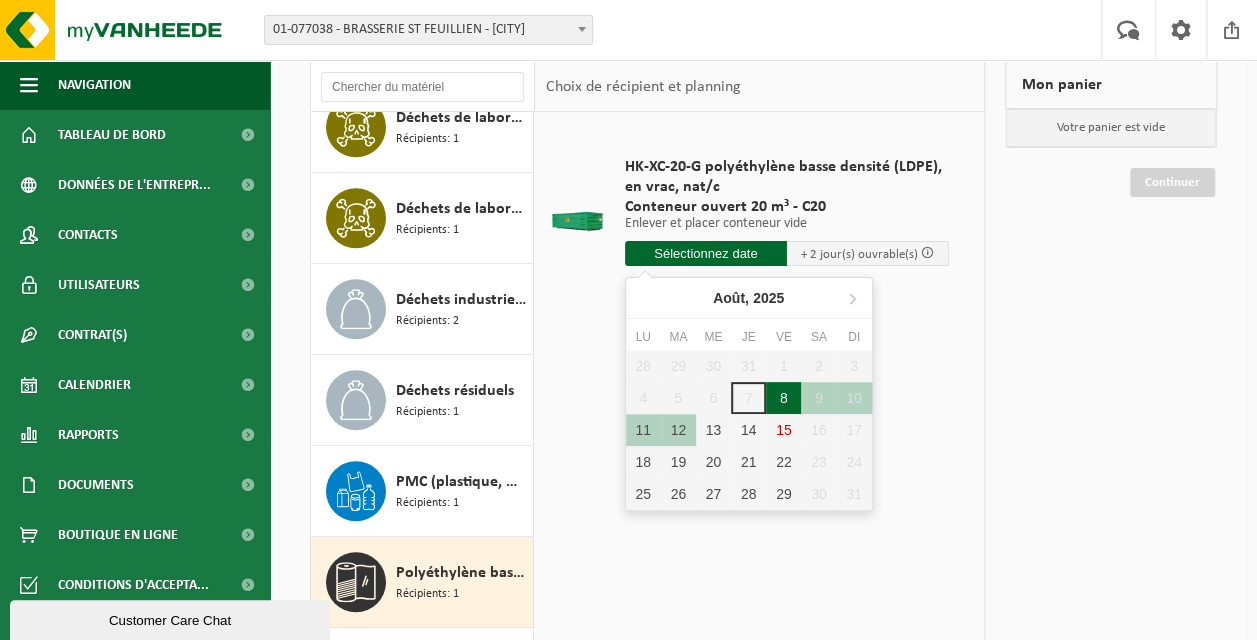 click on "8" at bounding box center (783, 398) 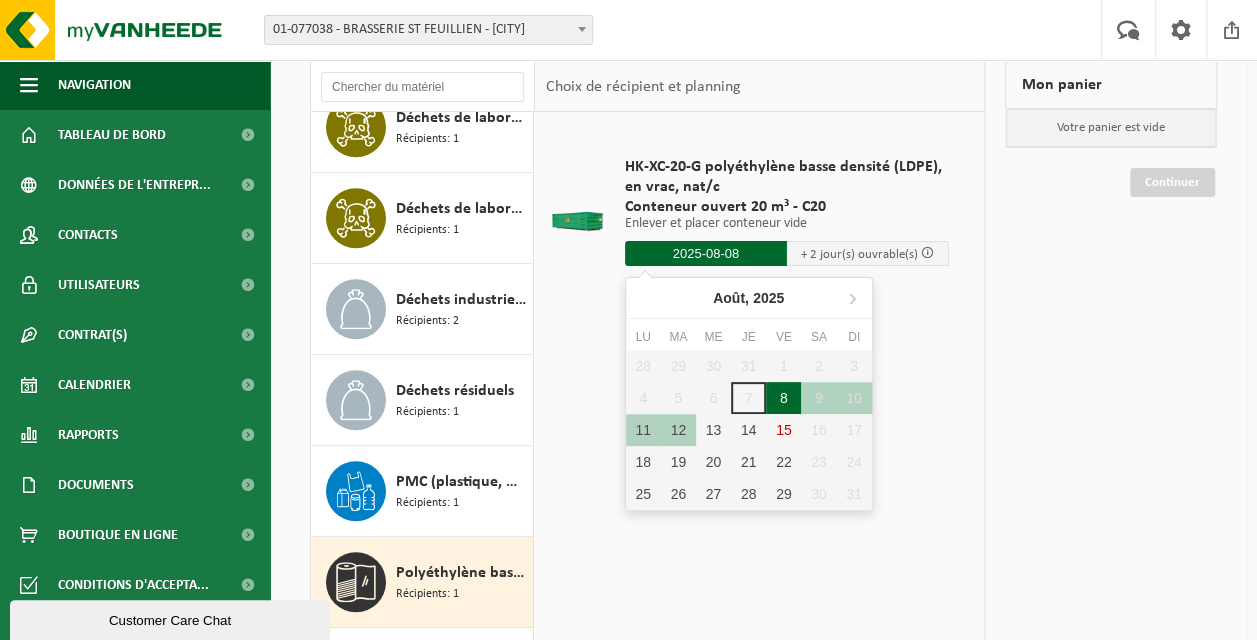 type on "à partir de 2025-08-08" 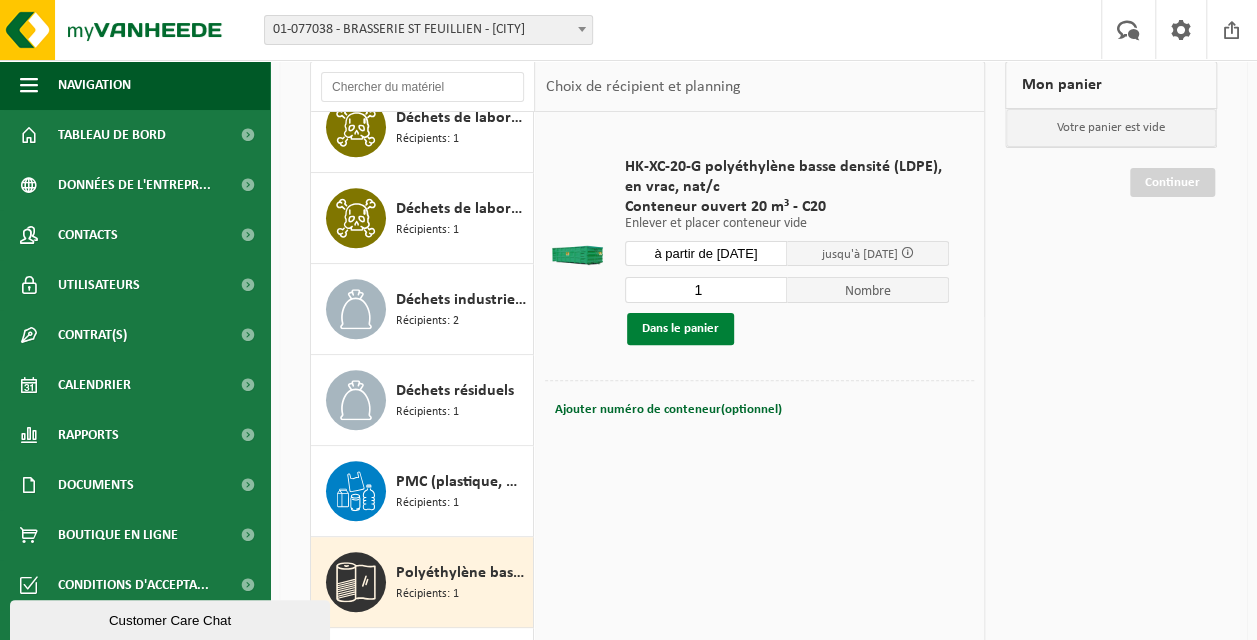 click on "Dans le panier" at bounding box center (680, 329) 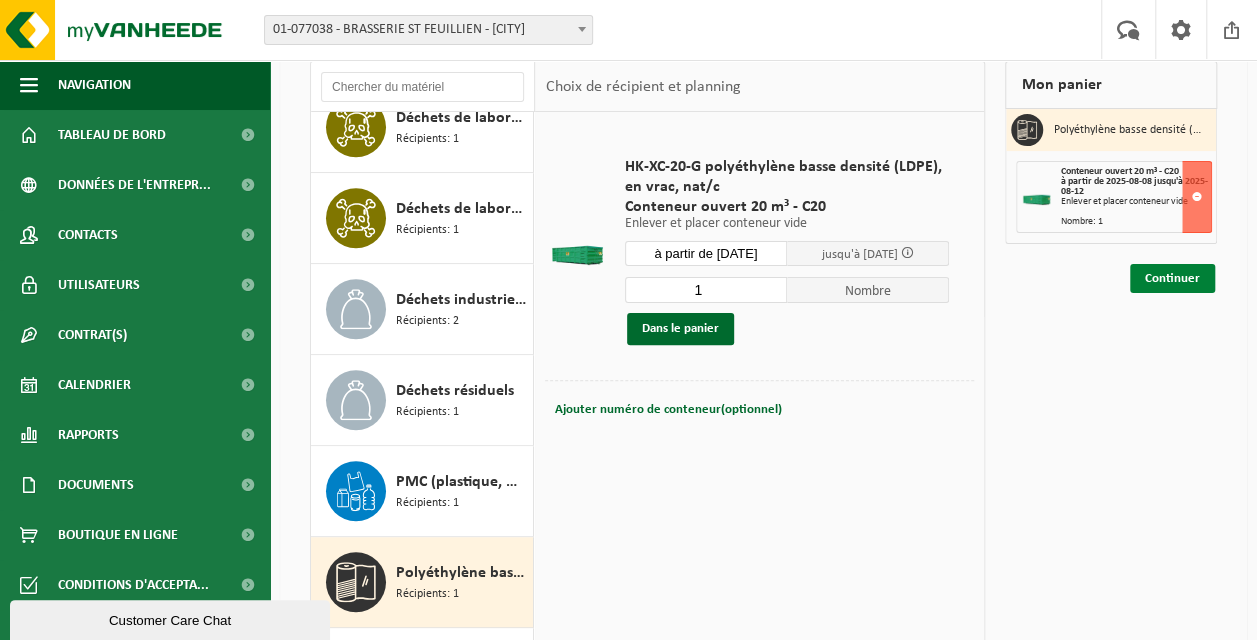 click on "Continuer" at bounding box center [1172, 278] 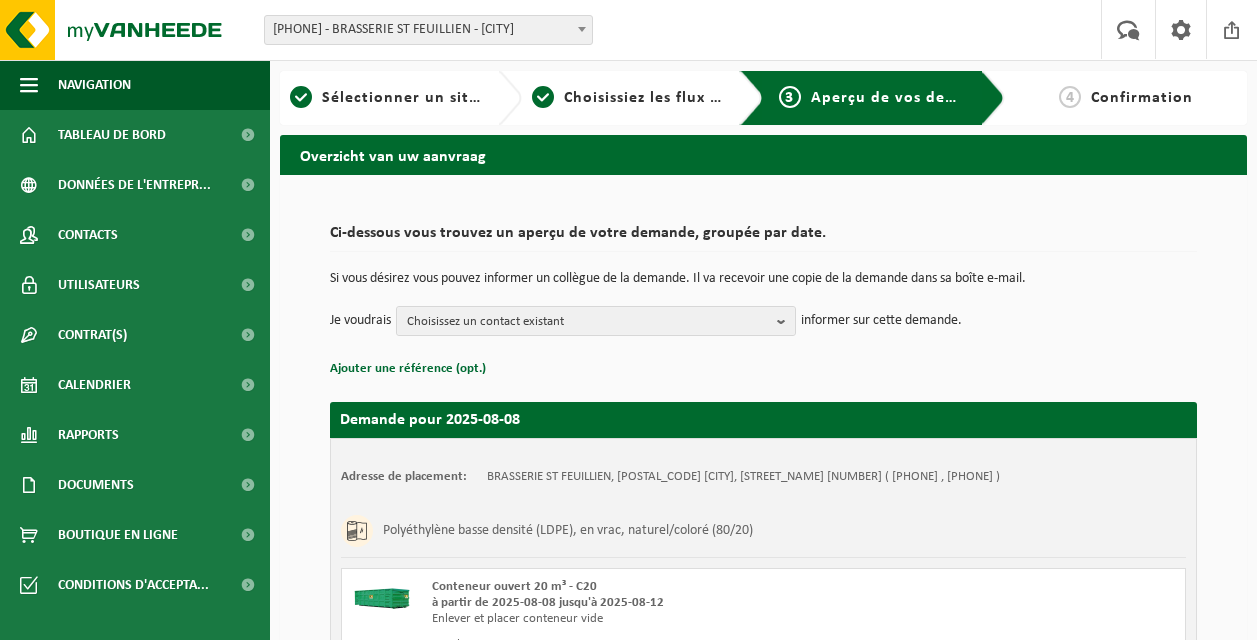 scroll, scrollTop: 0, scrollLeft: 0, axis: both 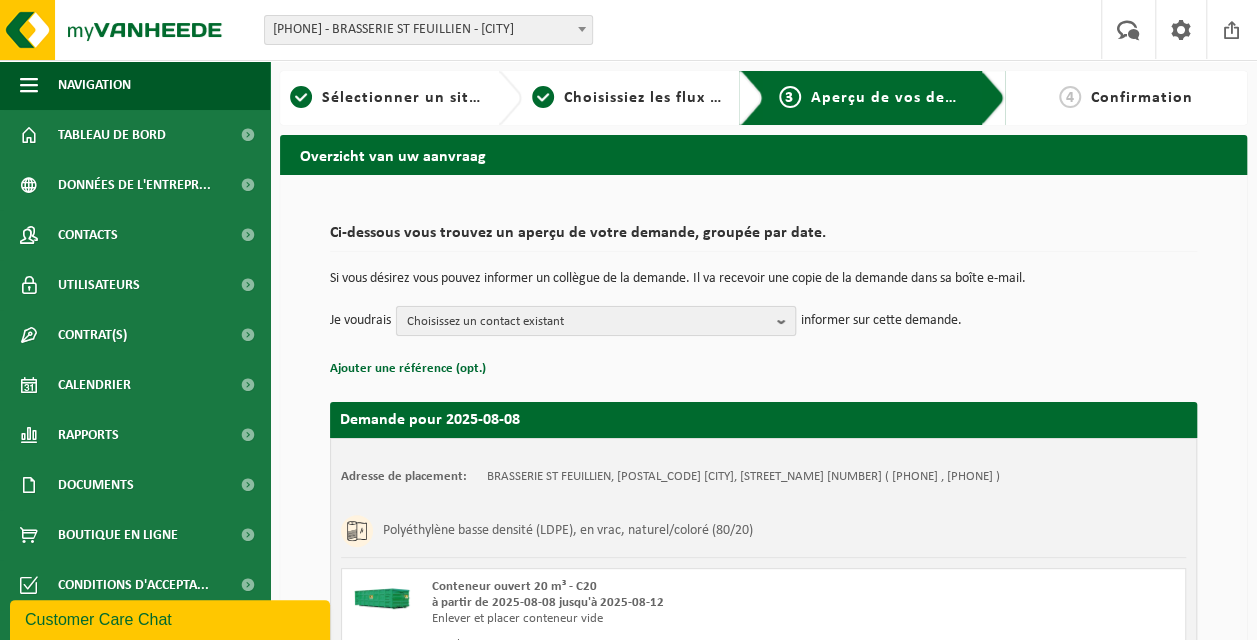 click at bounding box center (786, 321) 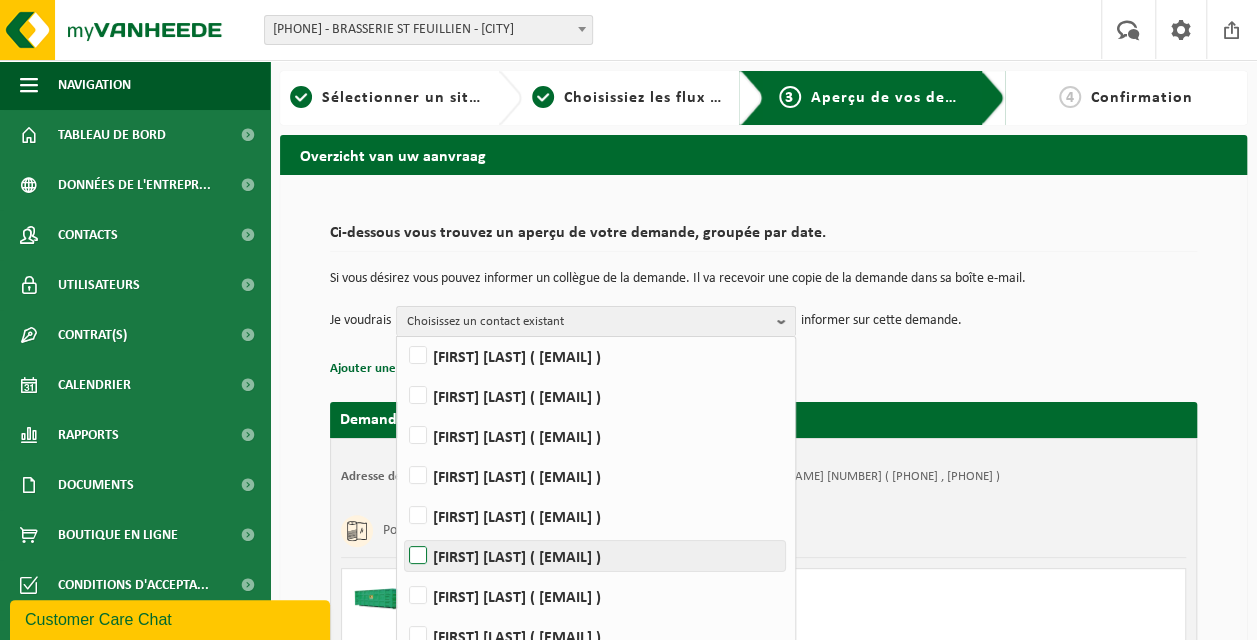 scroll, scrollTop: 129, scrollLeft: 0, axis: vertical 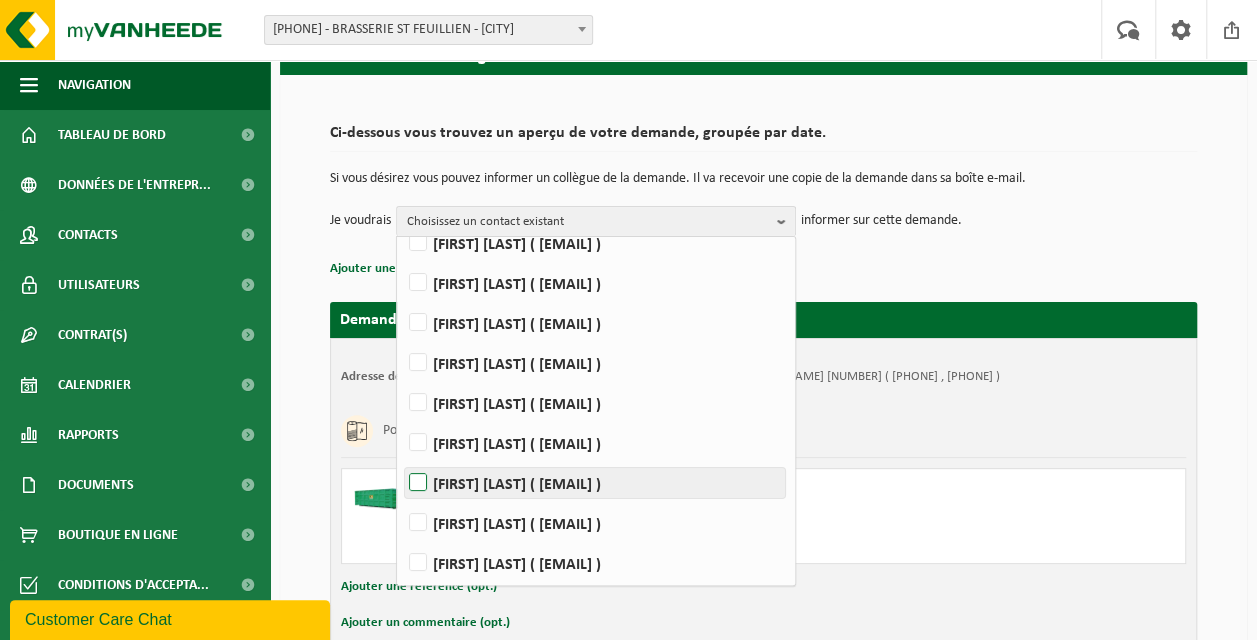 click on "JORDAN LOESCH ( jordan.loesch@st-feuillien.com )" at bounding box center [595, 483] 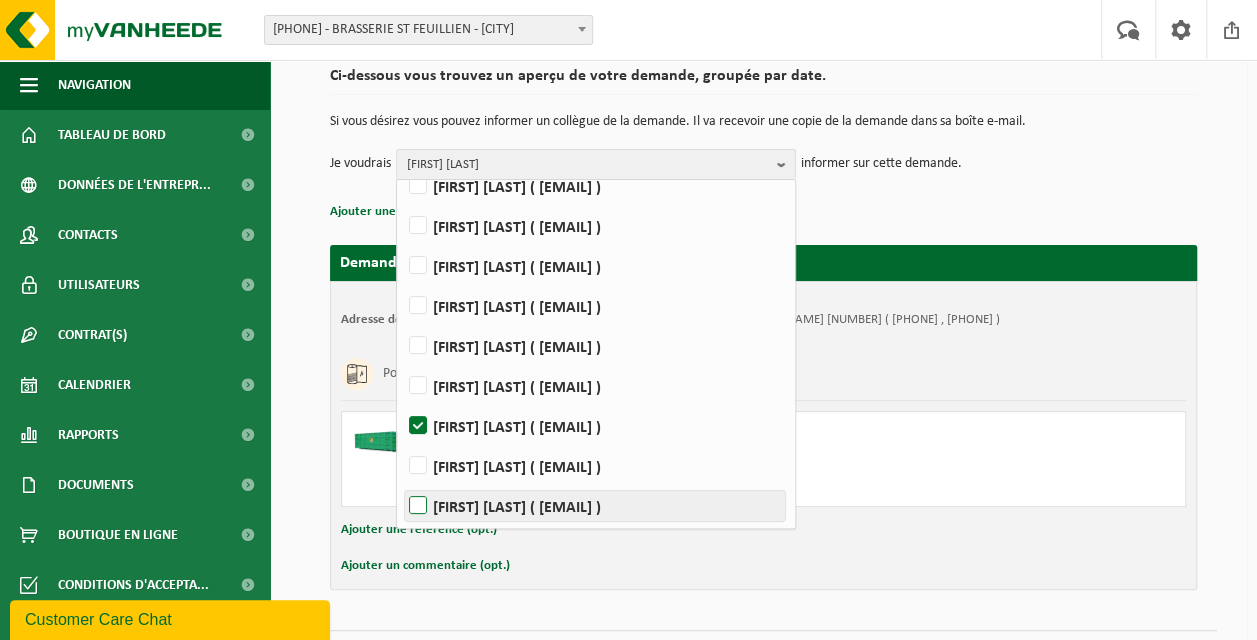 scroll, scrollTop: 200, scrollLeft: 0, axis: vertical 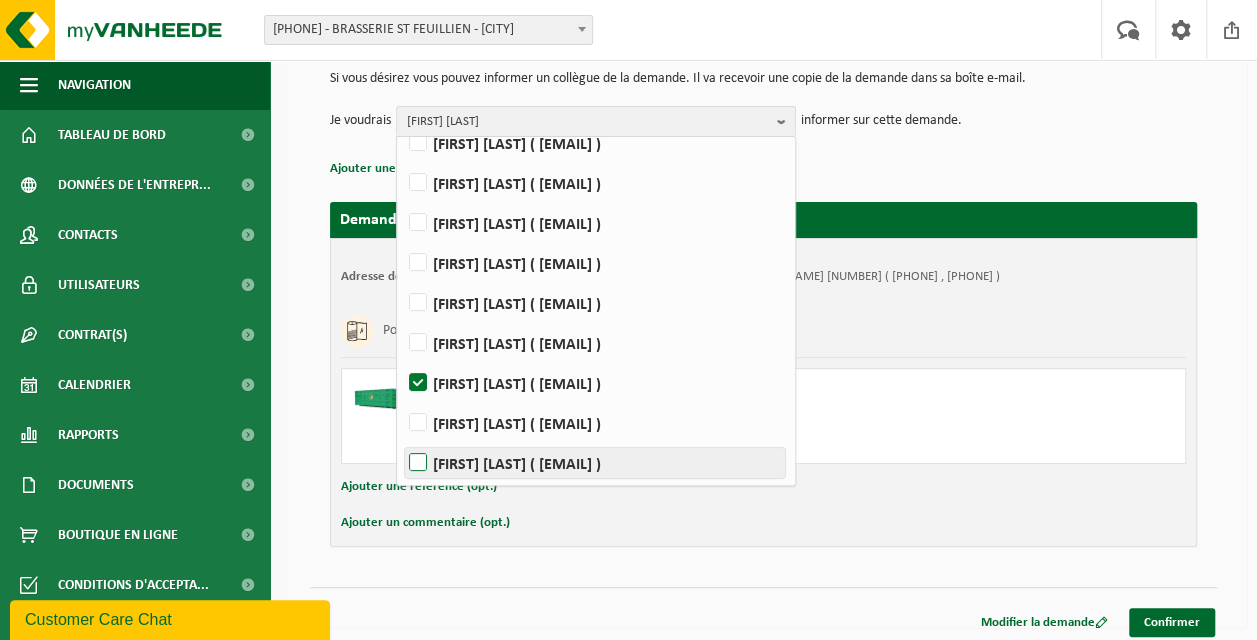 click on "LEYLAN ROLAND ( leylan.roland@st-feuillien.com )" at bounding box center [595, 463] 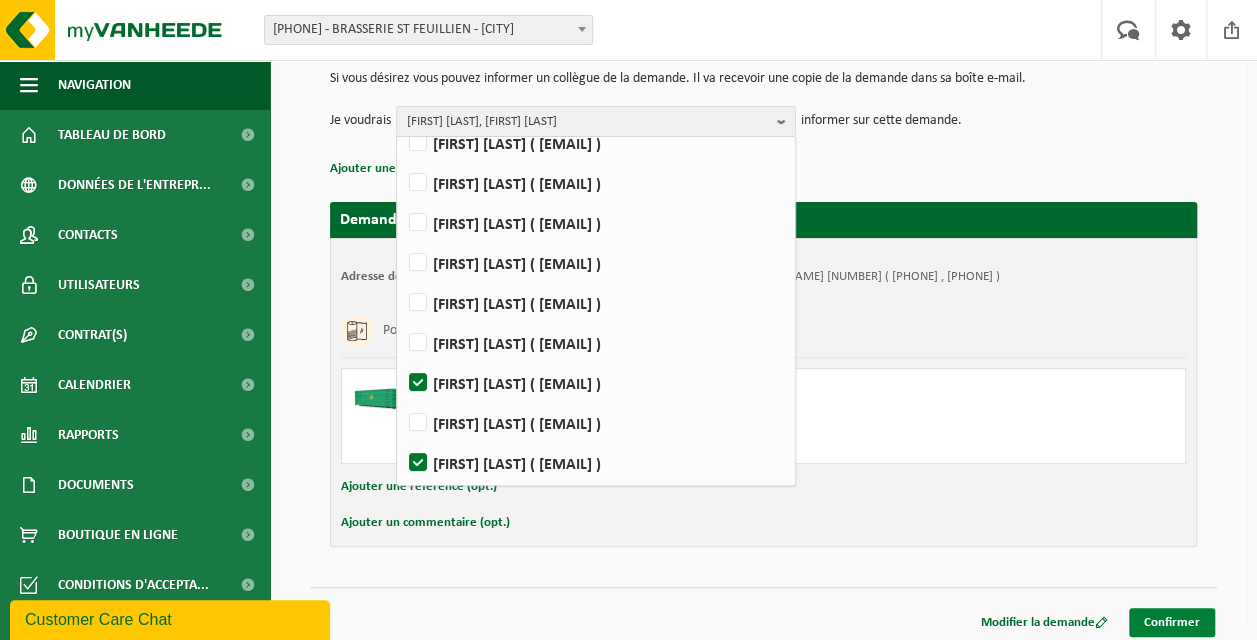 click on "Confirmer" at bounding box center (1172, 622) 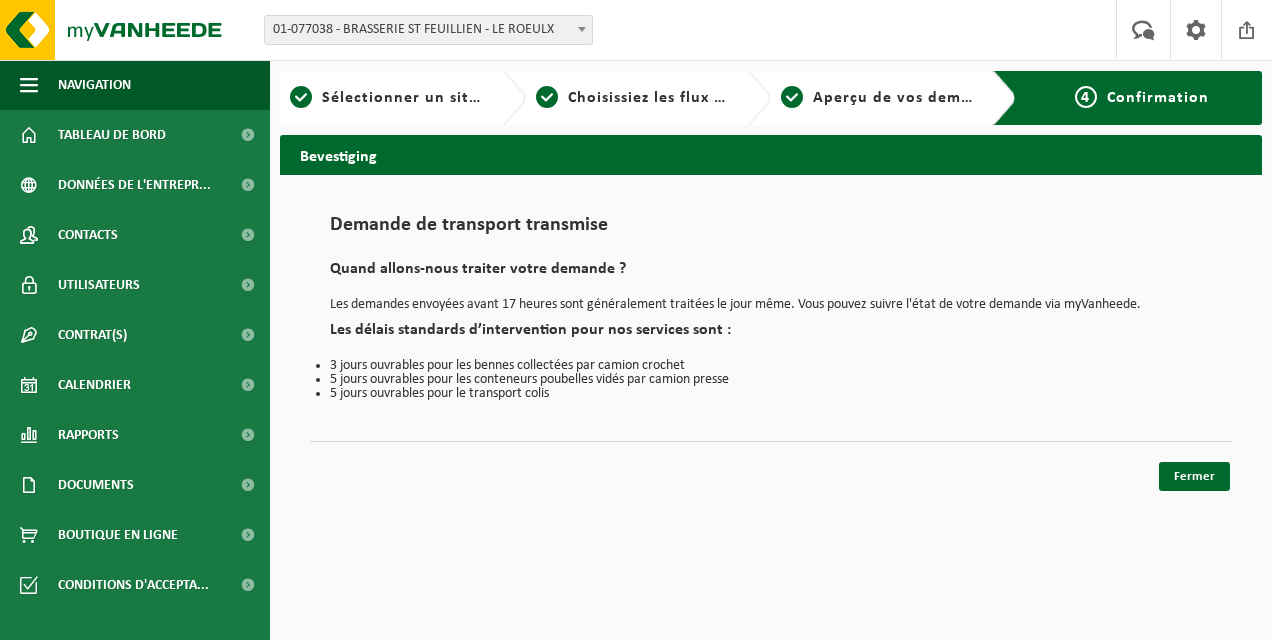 scroll, scrollTop: 0, scrollLeft: 0, axis: both 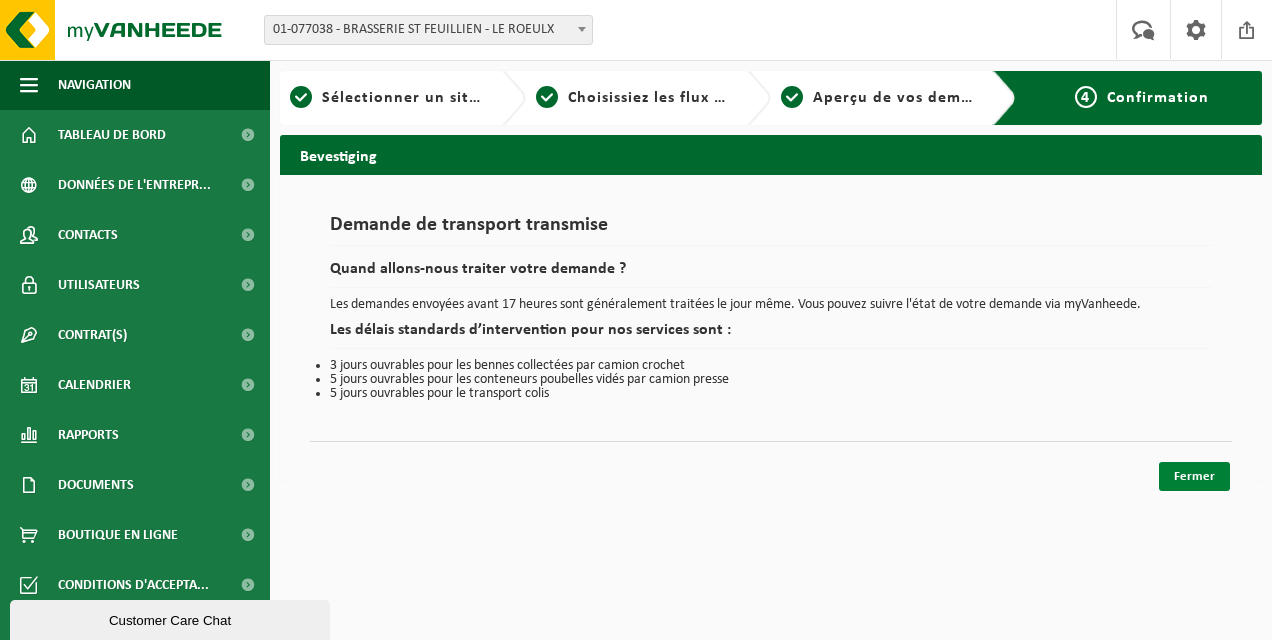 click on "Fermer" at bounding box center [1194, 476] 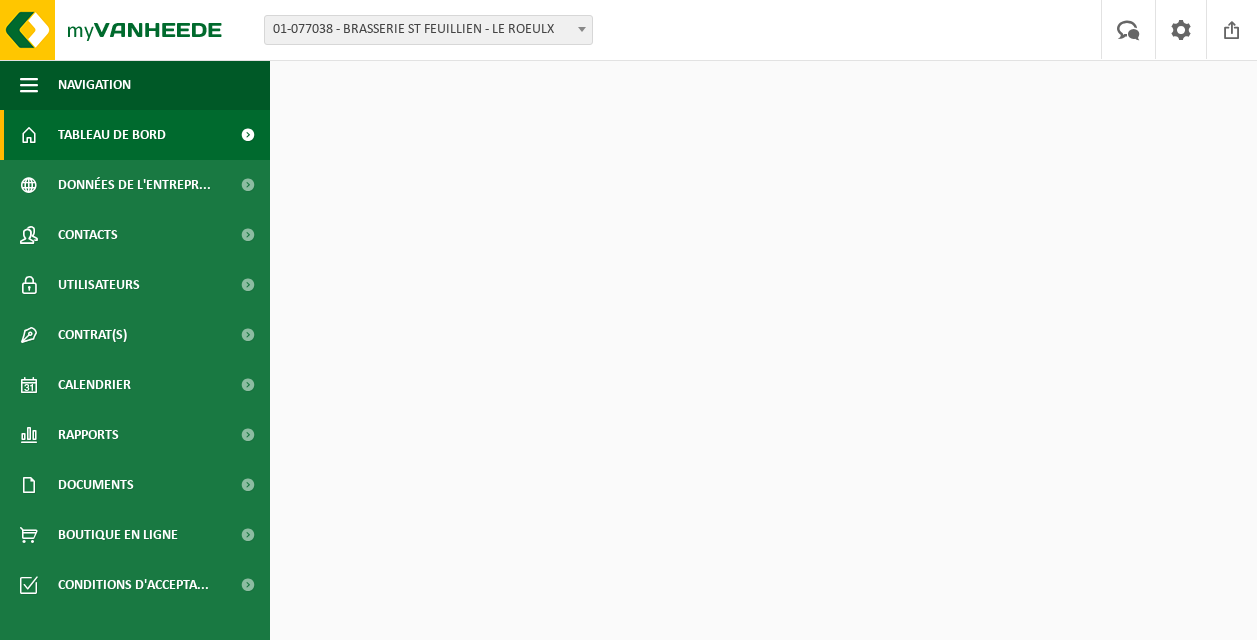 scroll, scrollTop: 0, scrollLeft: 0, axis: both 